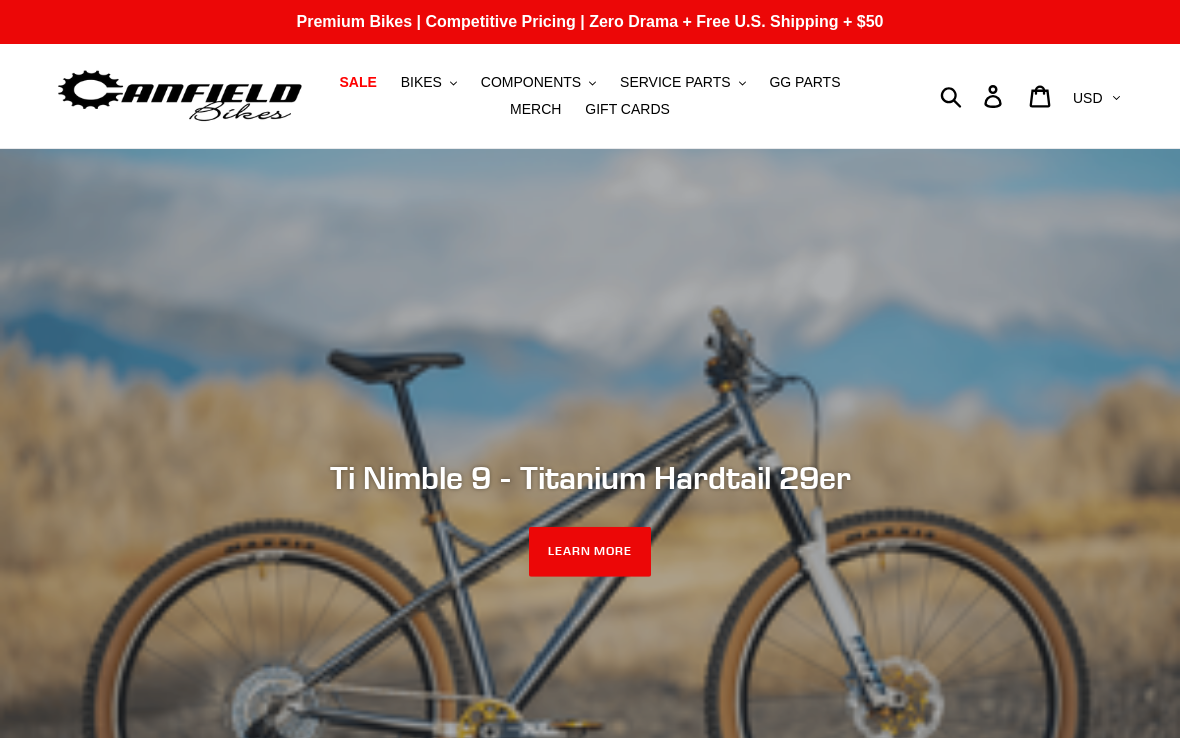scroll, scrollTop: 111, scrollLeft: 0, axis: vertical 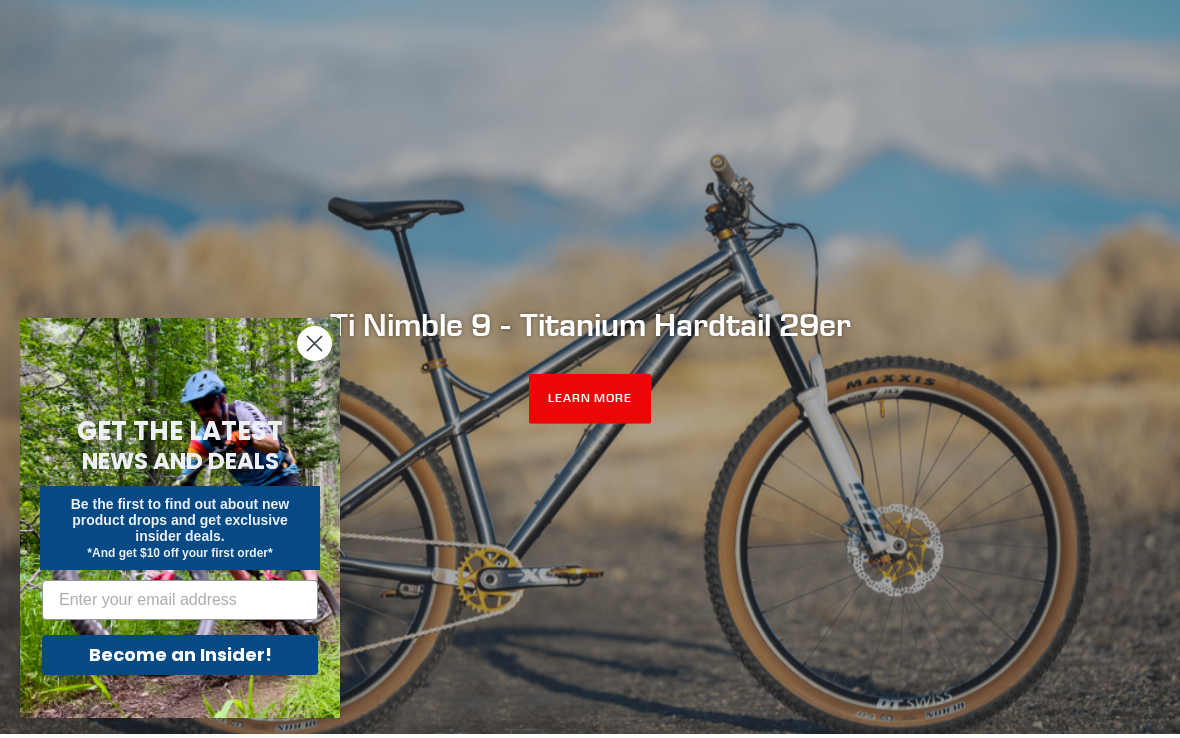 click 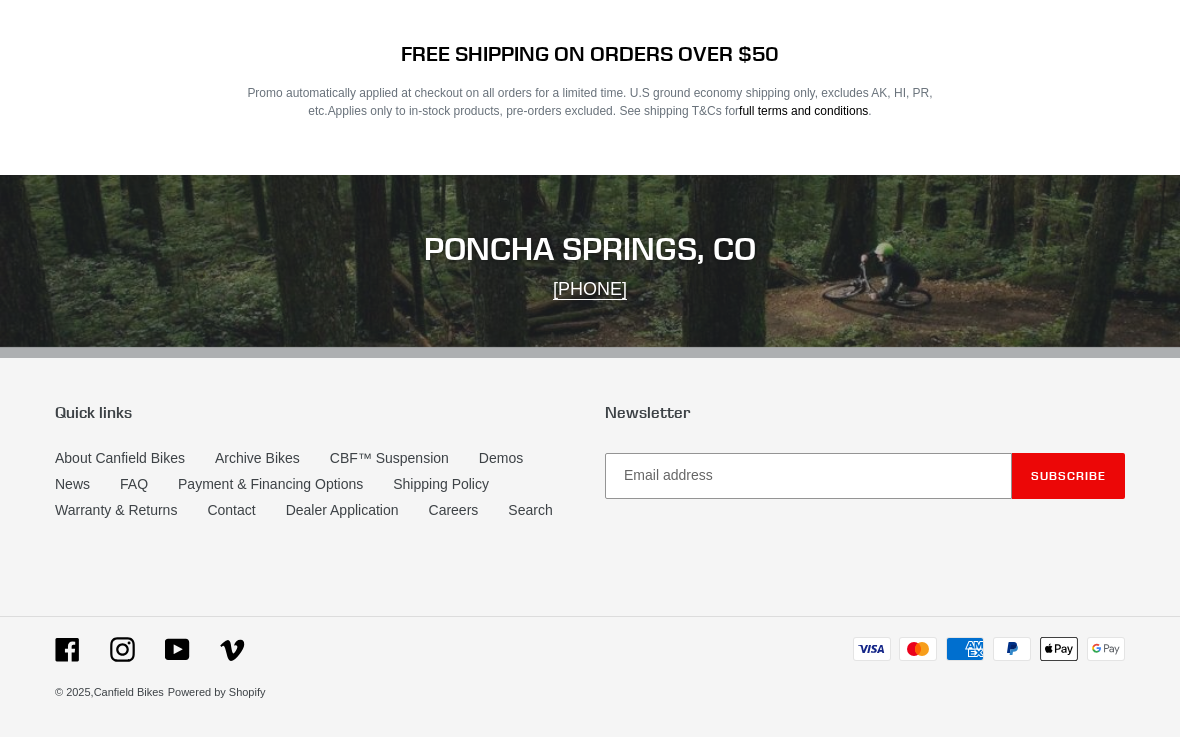 scroll, scrollTop: 4097, scrollLeft: 0, axis: vertical 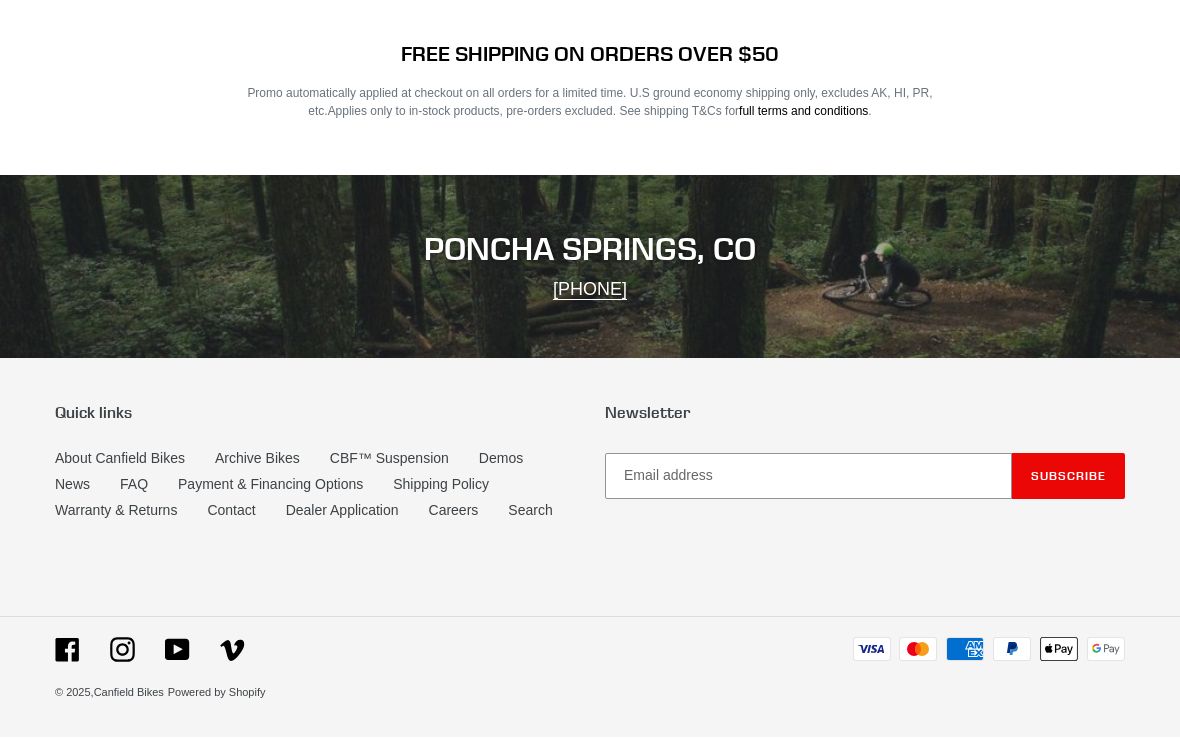 click on "About Canfield Bikes" at bounding box center [120, 459] 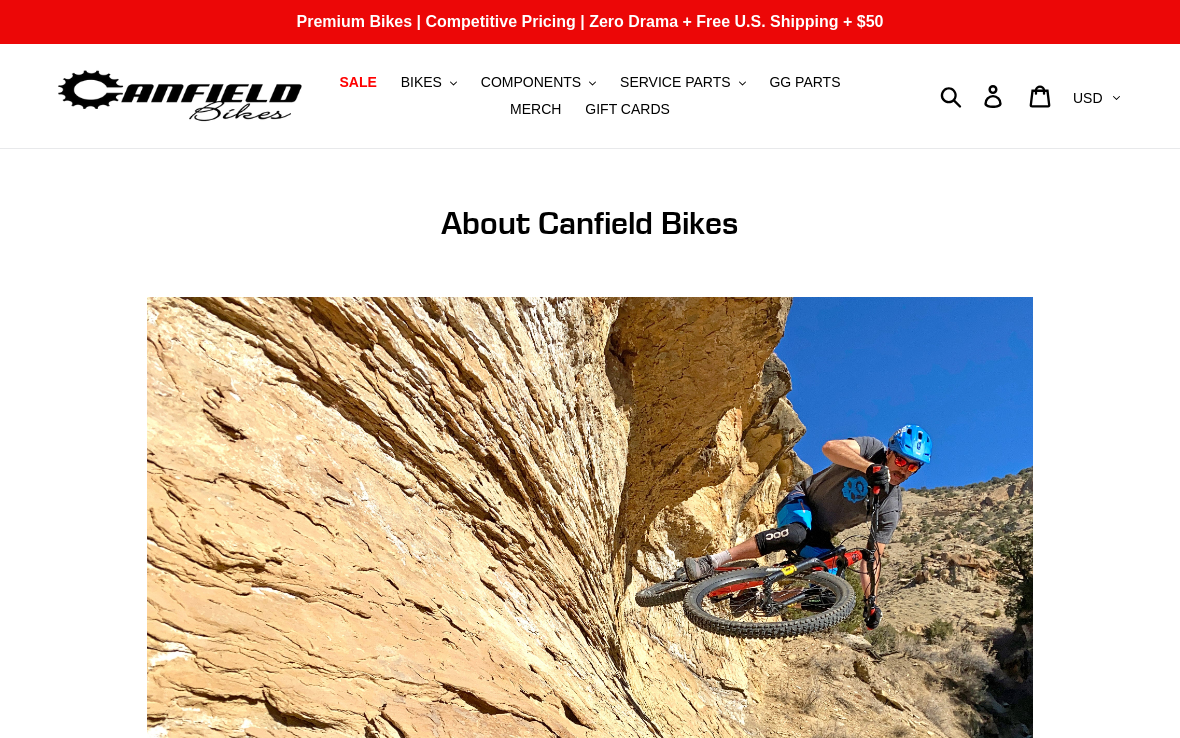 scroll, scrollTop: 0, scrollLeft: 0, axis: both 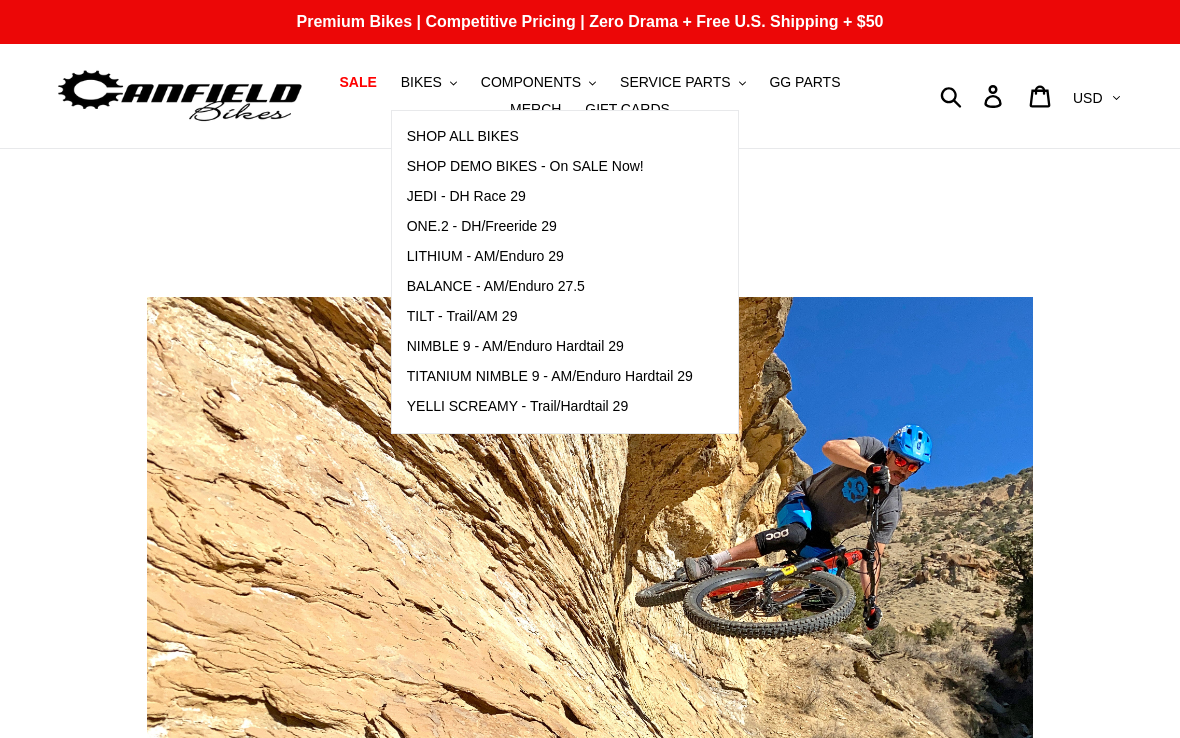 click on "SHOP ALL BIKES" at bounding box center [463, 136] 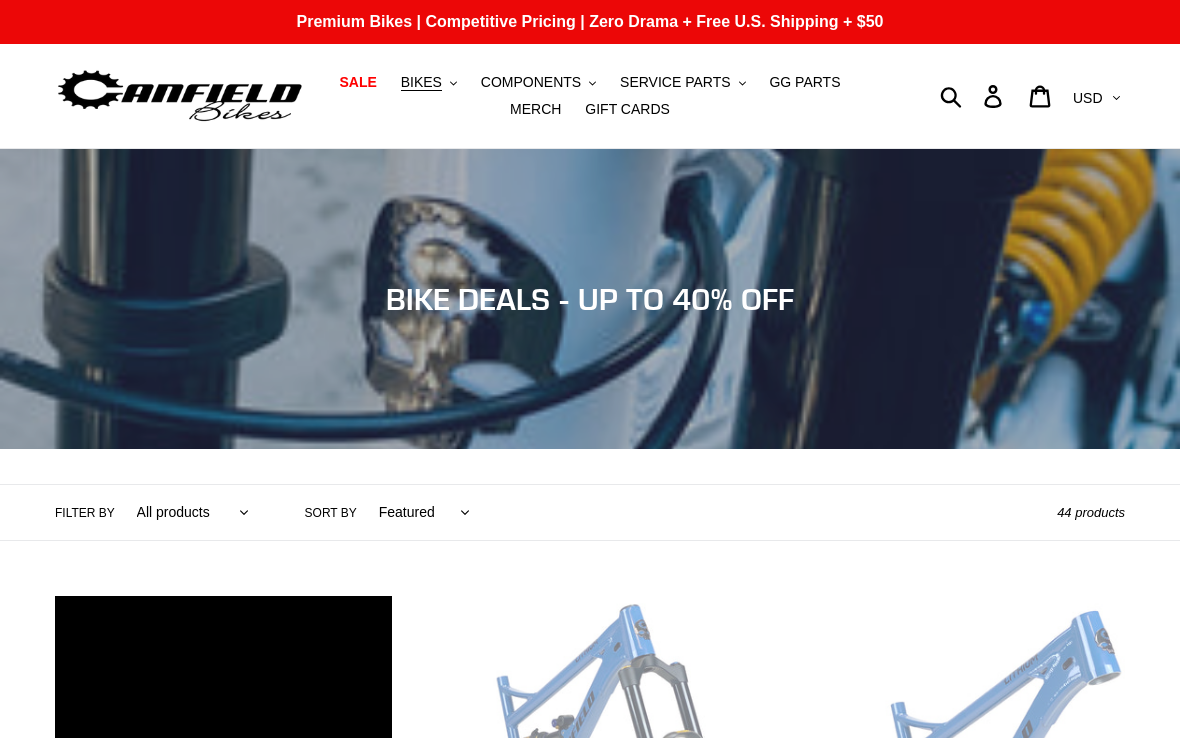 scroll, scrollTop: 0, scrollLeft: 0, axis: both 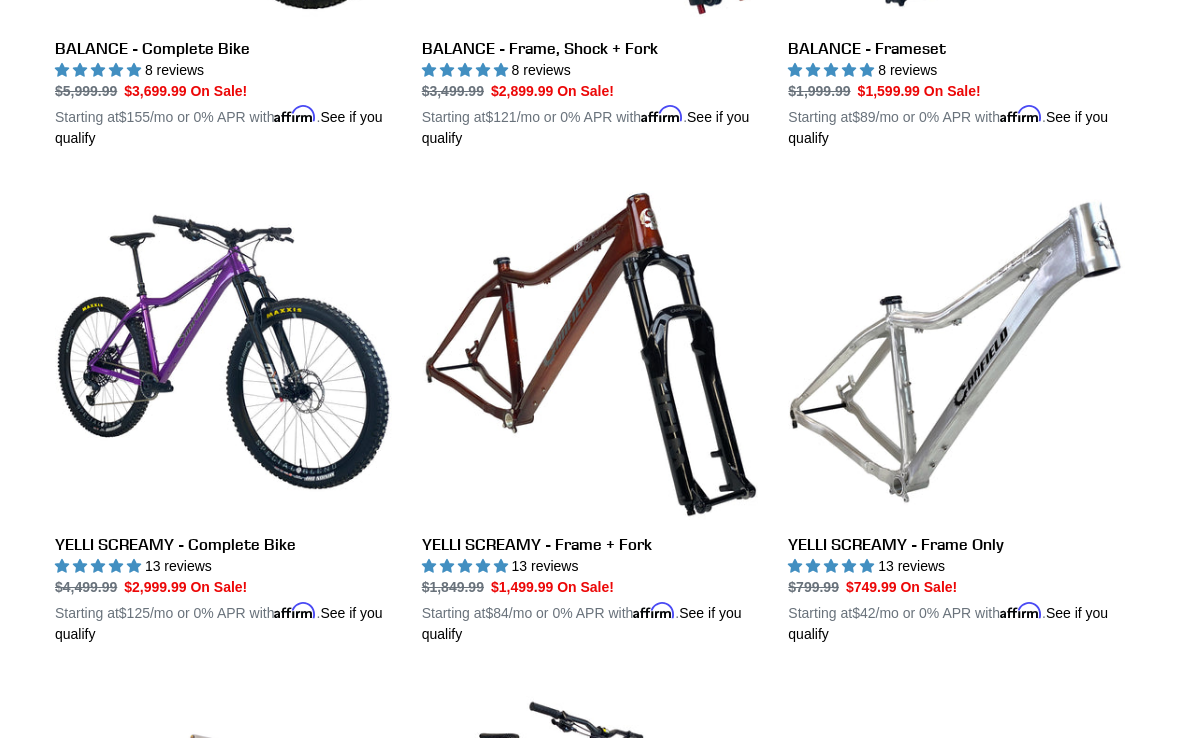 click on "YELLI SCREAMY - Frame + Fork" at bounding box center [590, 414] 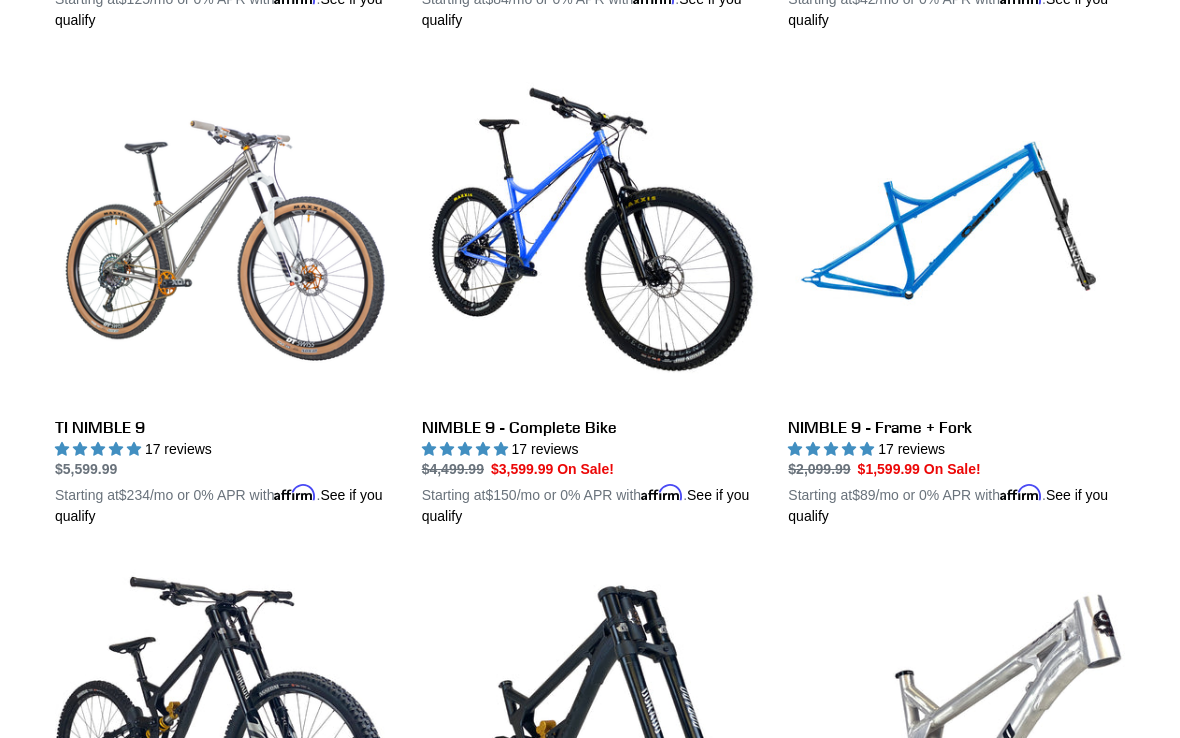 scroll, scrollTop: 2515, scrollLeft: 0, axis: vertical 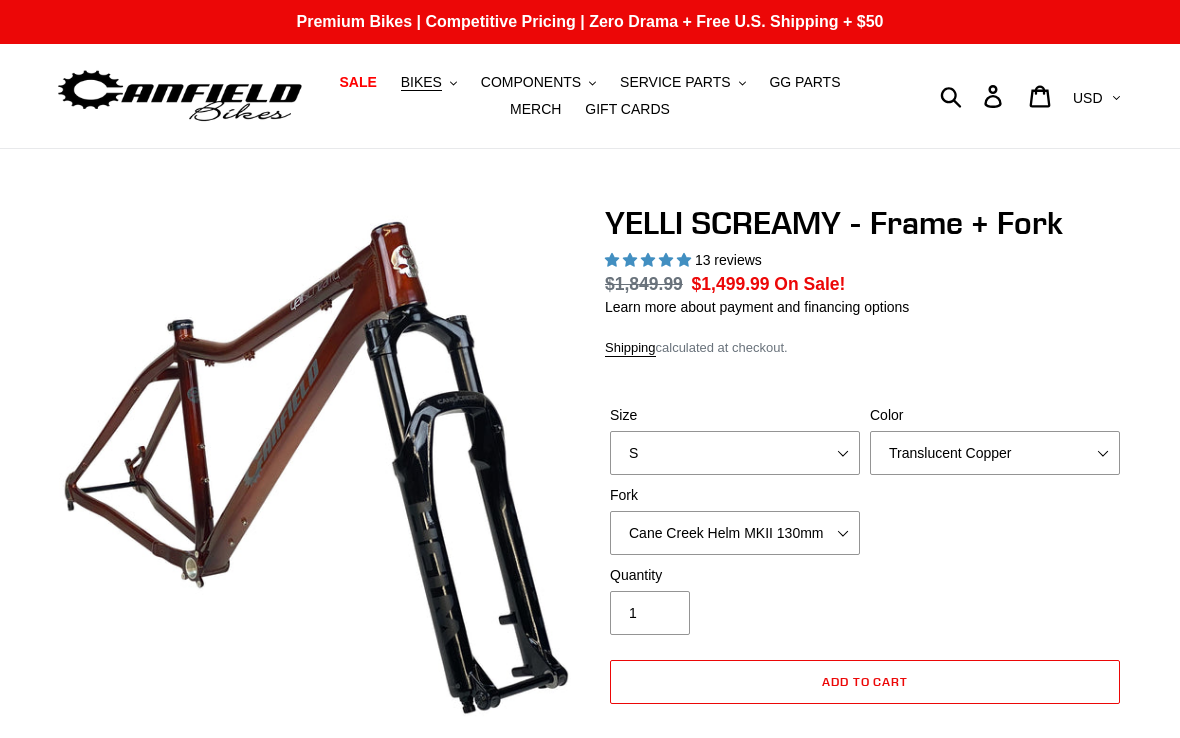select on "highest-rating" 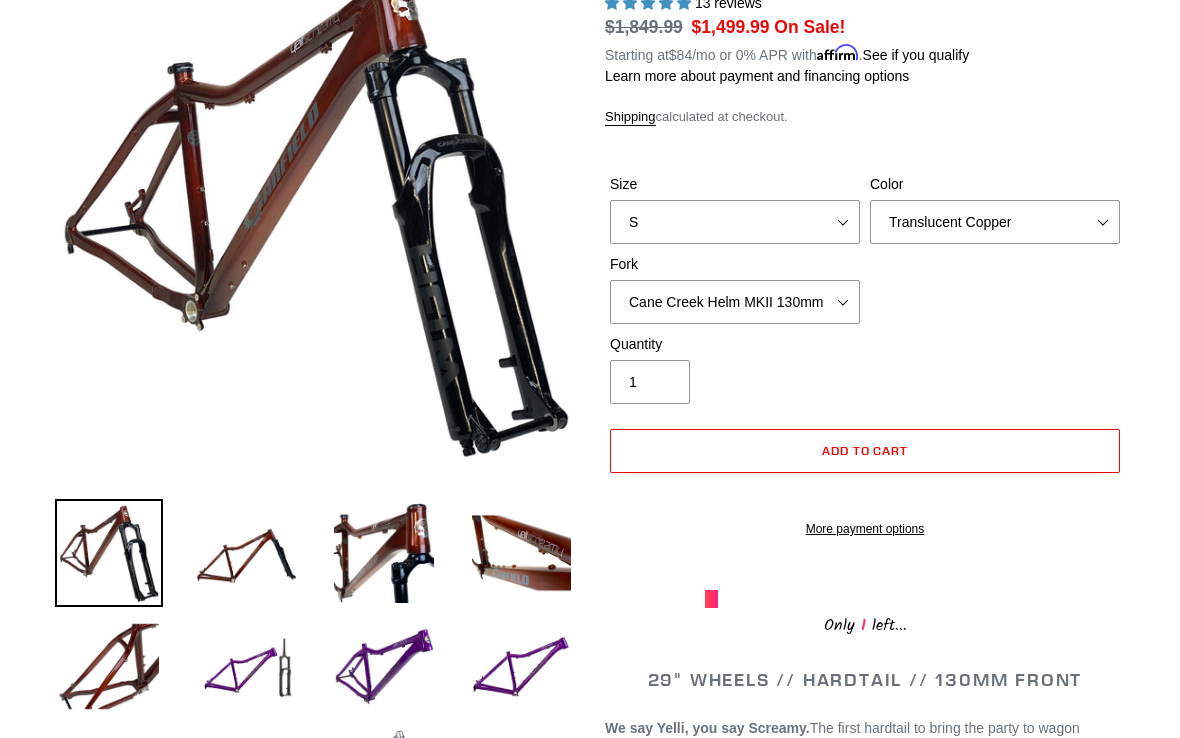 scroll, scrollTop: 269, scrollLeft: 0, axis: vertical 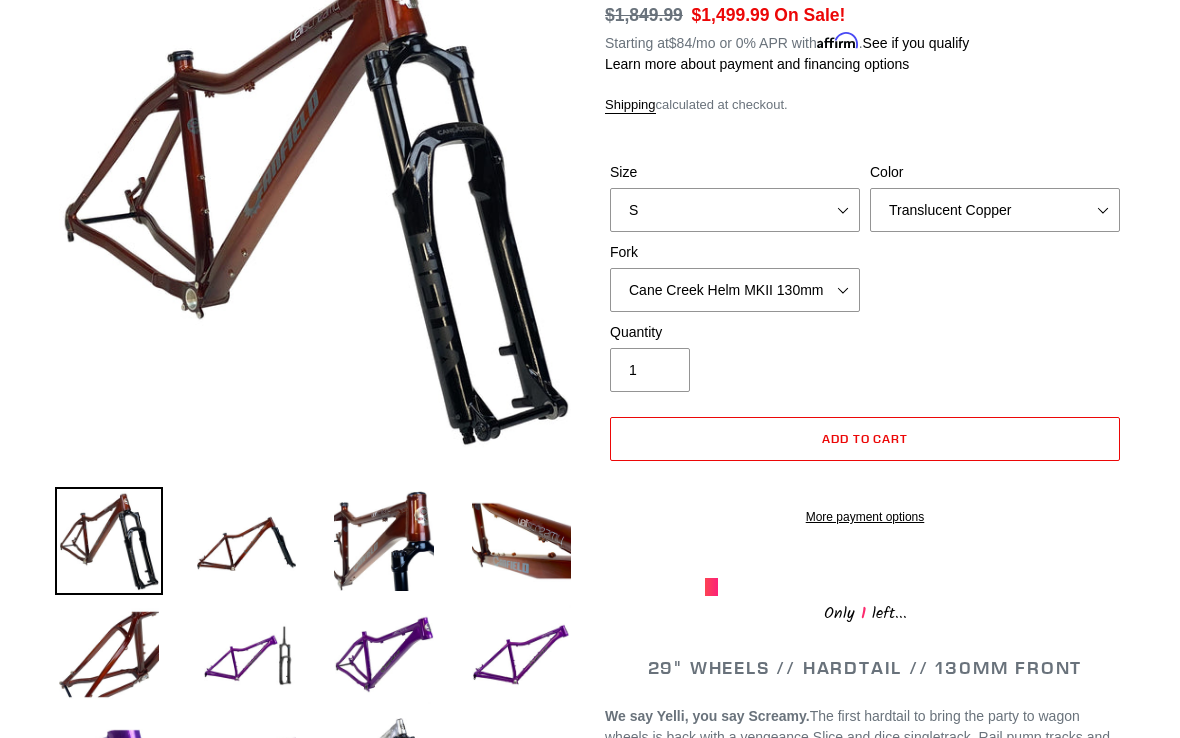 click at bounding box center [247, 541] 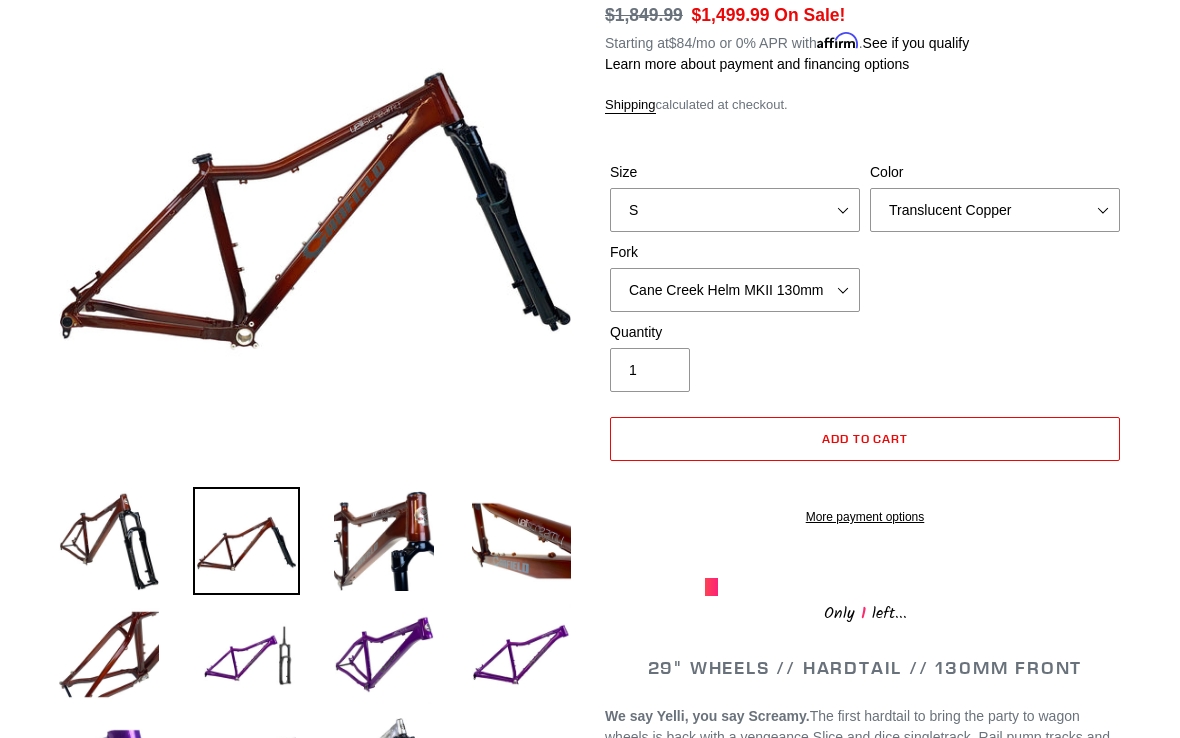 click at bounding box center (384, 541) 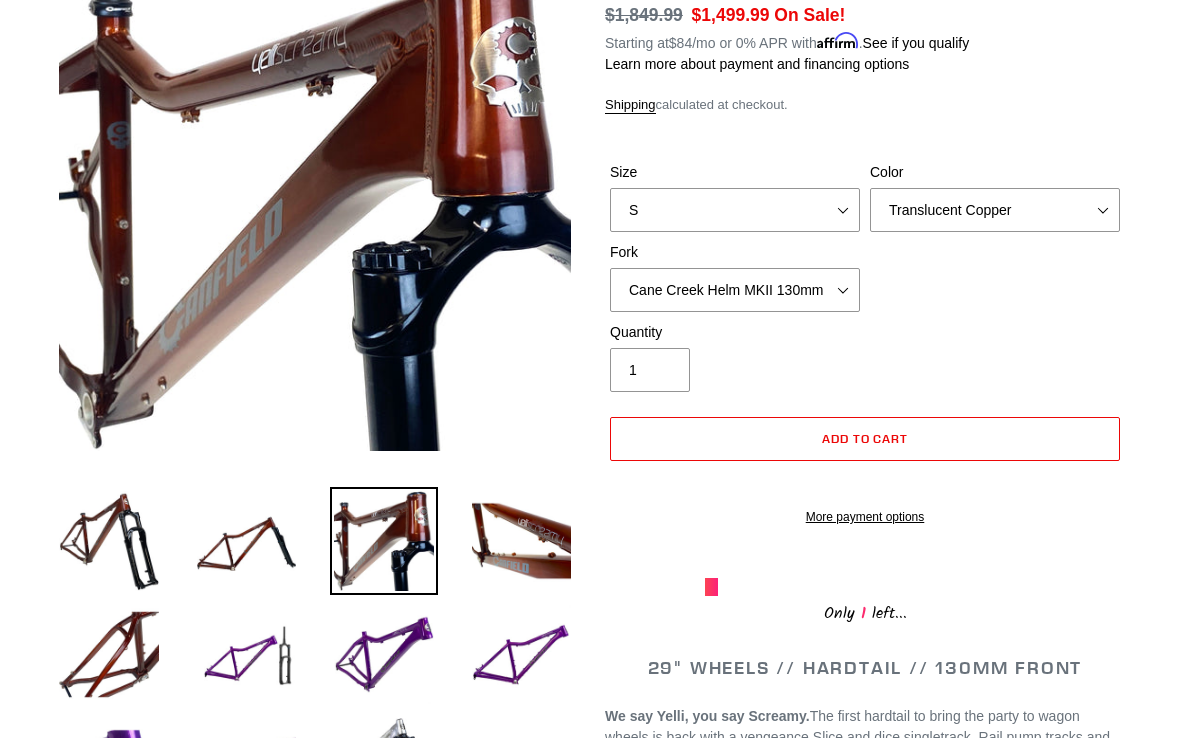 click at bounding box center [522, 541] 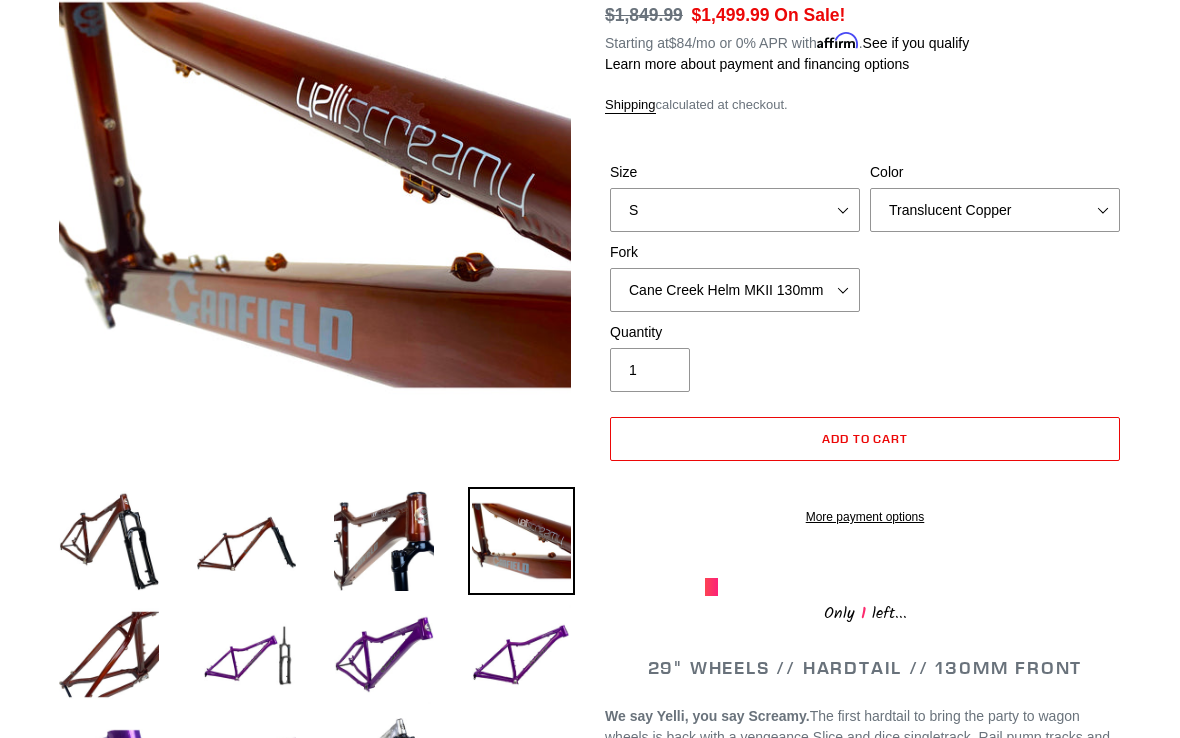 click at bounding box center (109, 655) 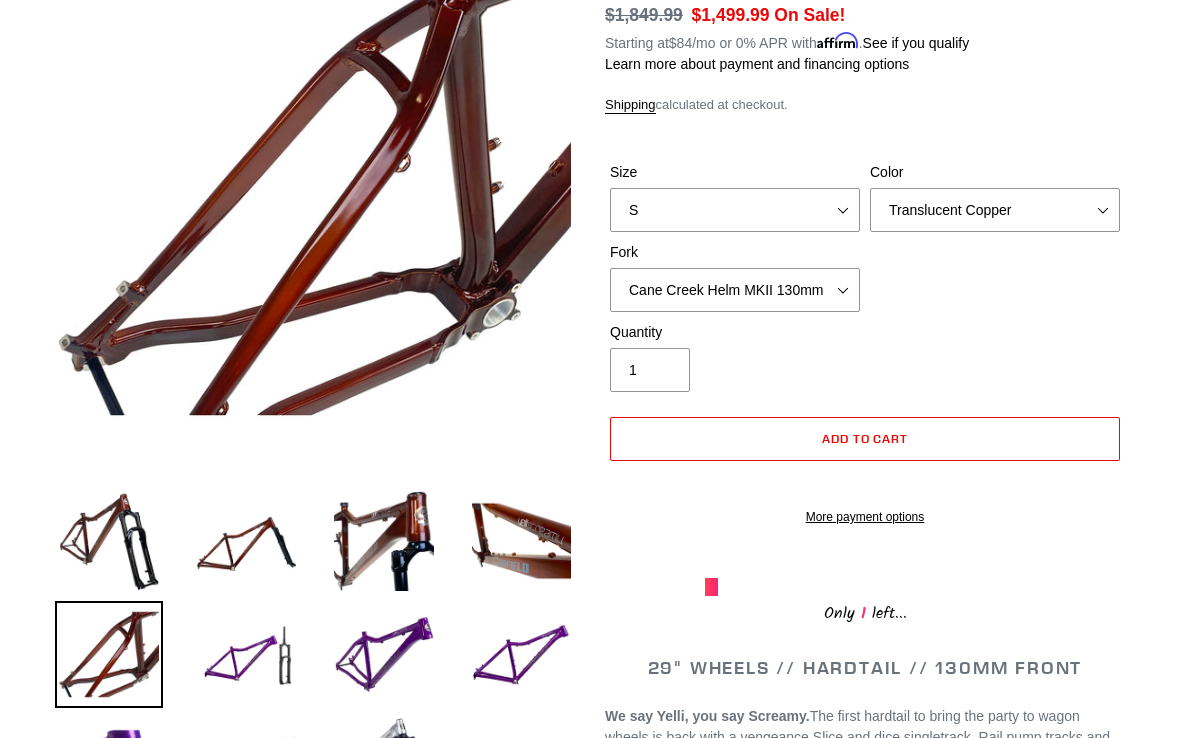 click at bounding box center [247, 655] 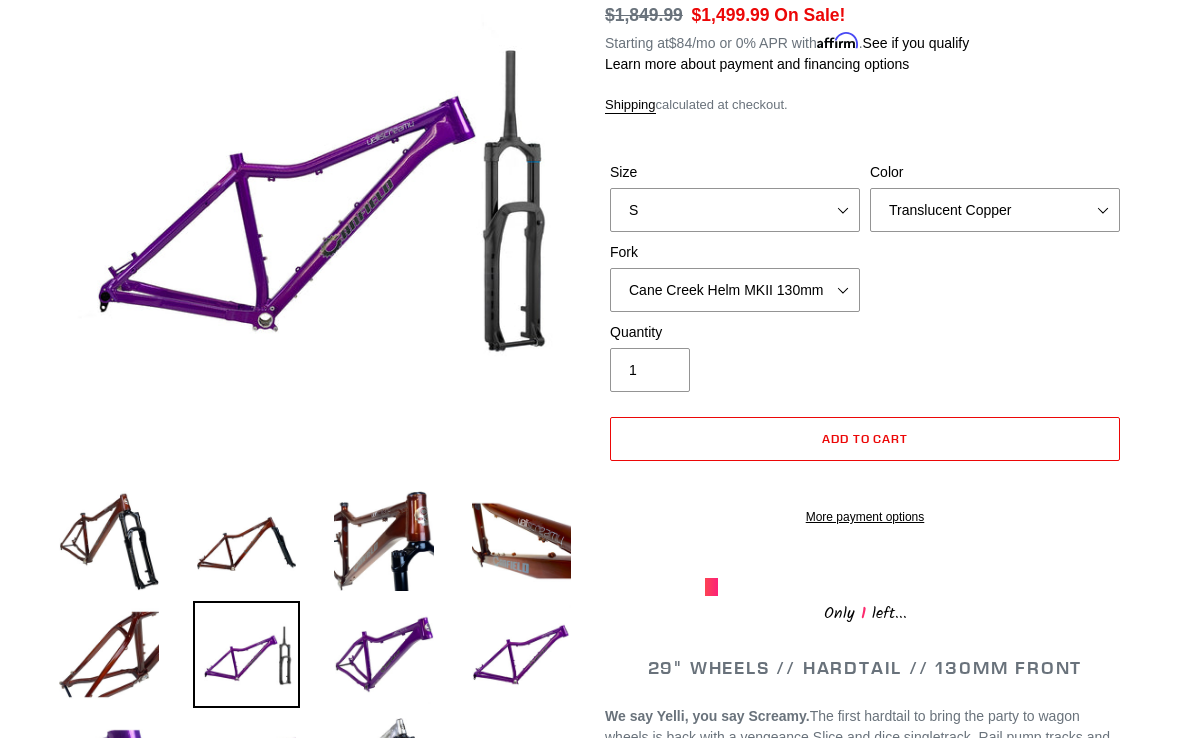 click at bounding box center (384, 655) 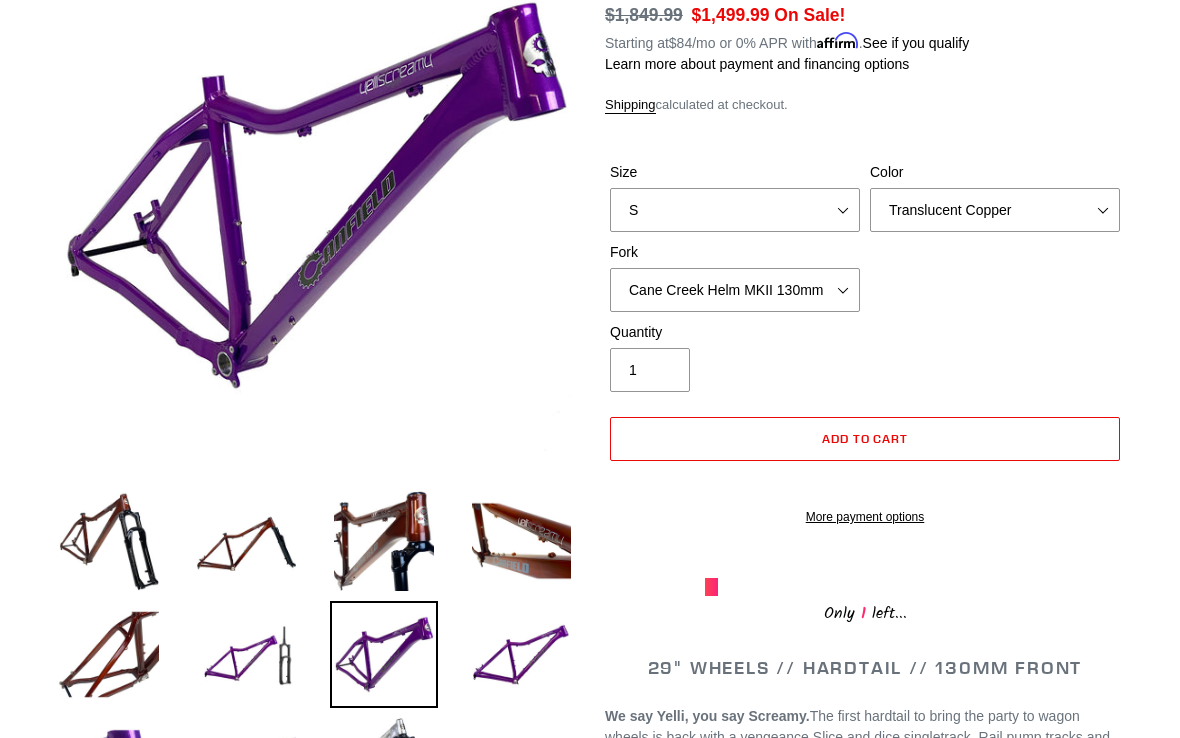 click at bounding box center (522, 655) 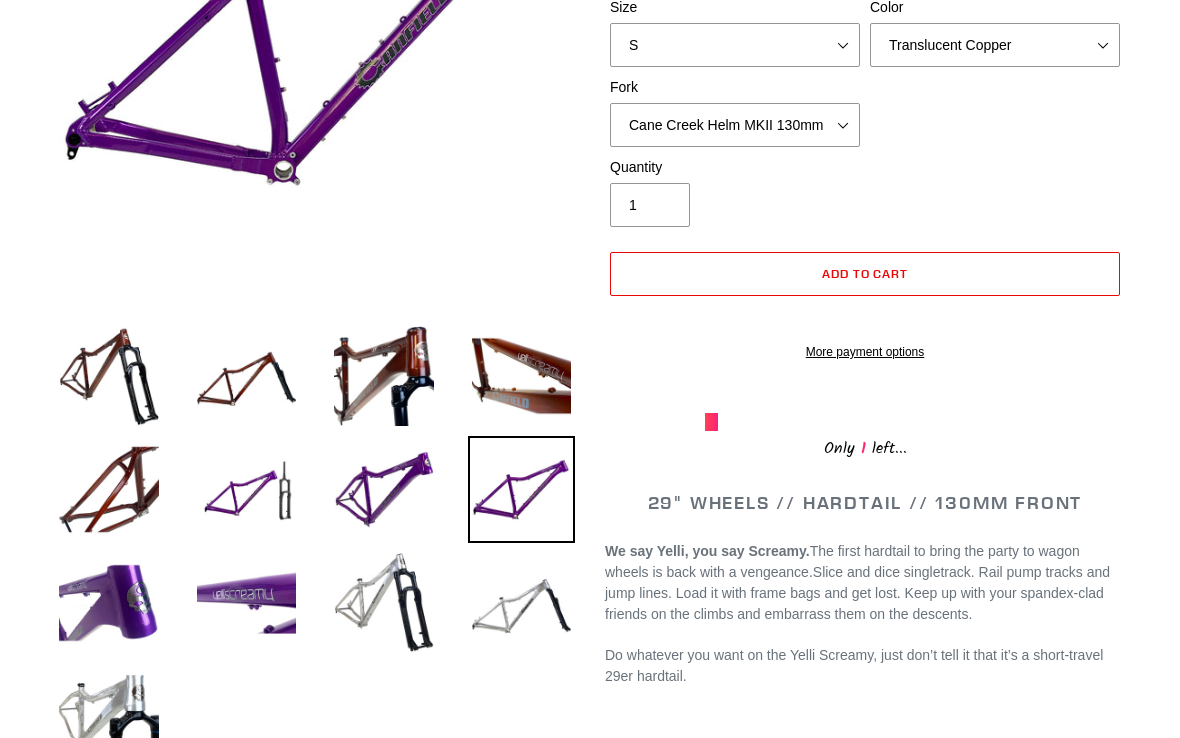 scroll, scrollTop: 434, scrollLeft: 0, axis: vertical 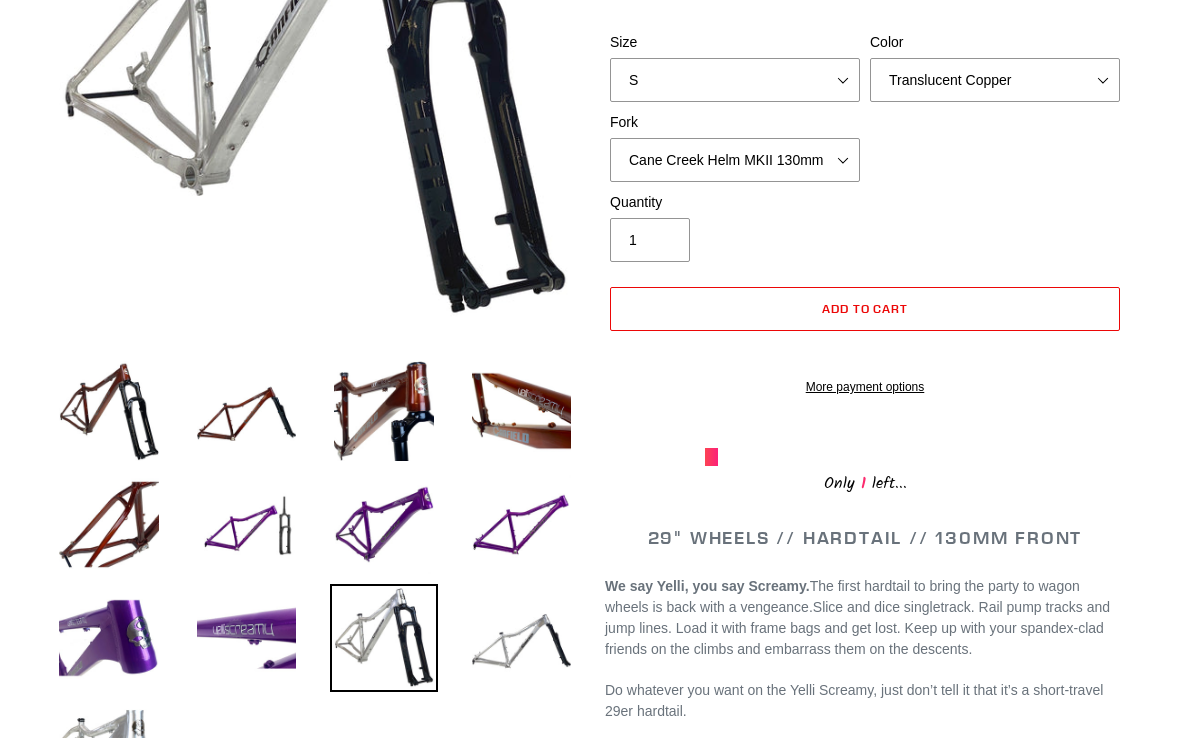 click at bounding box center [522, 638] 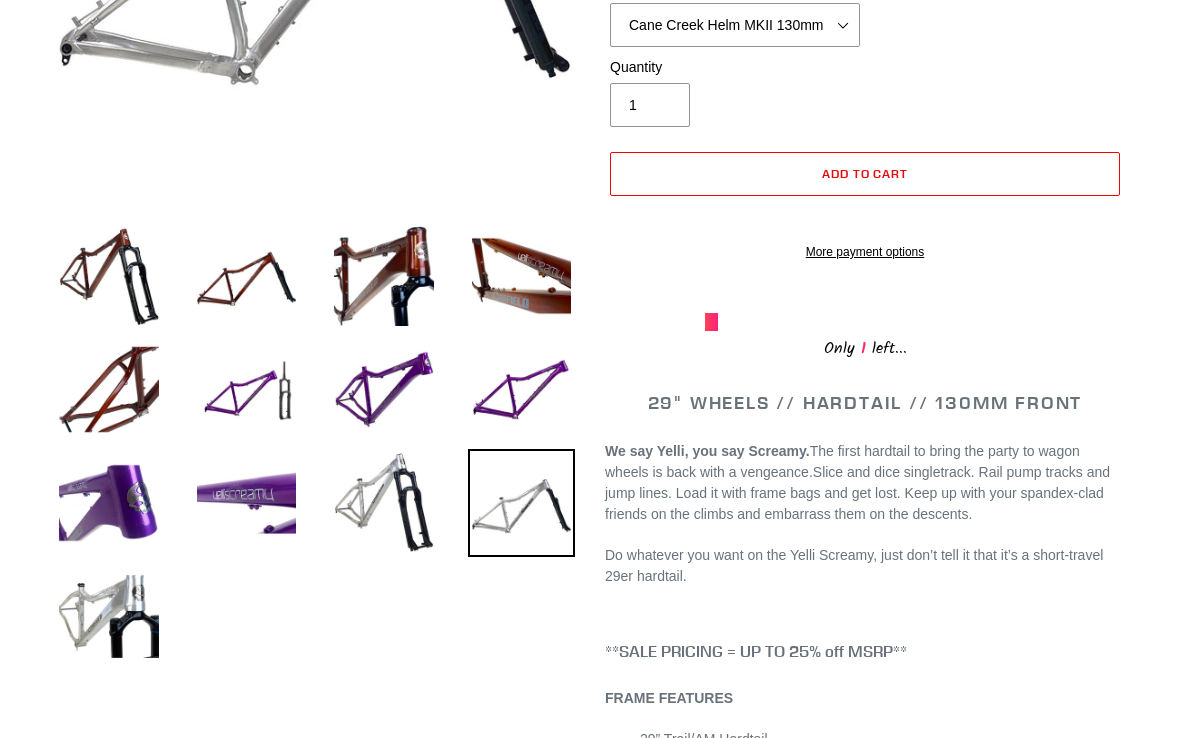 scroll, scrollTop: 534, scrollLeft: 0, axis: vertical 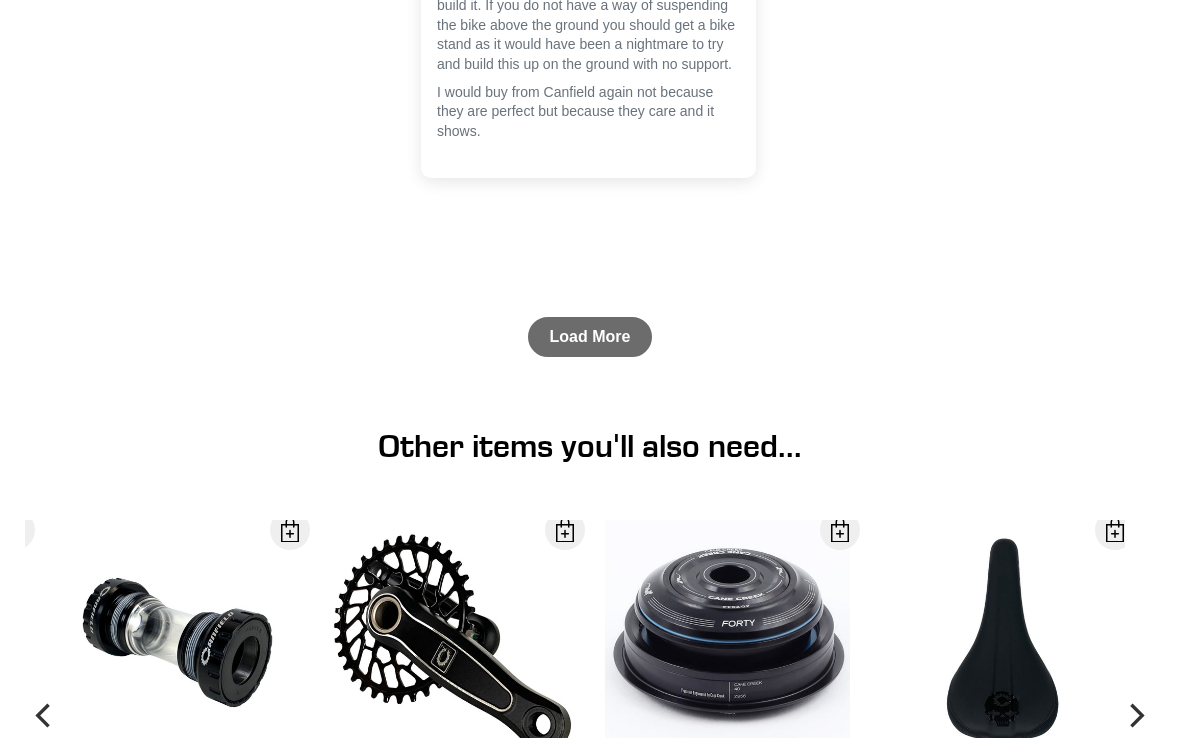click on "Load More" at bounding box center (590, 337) 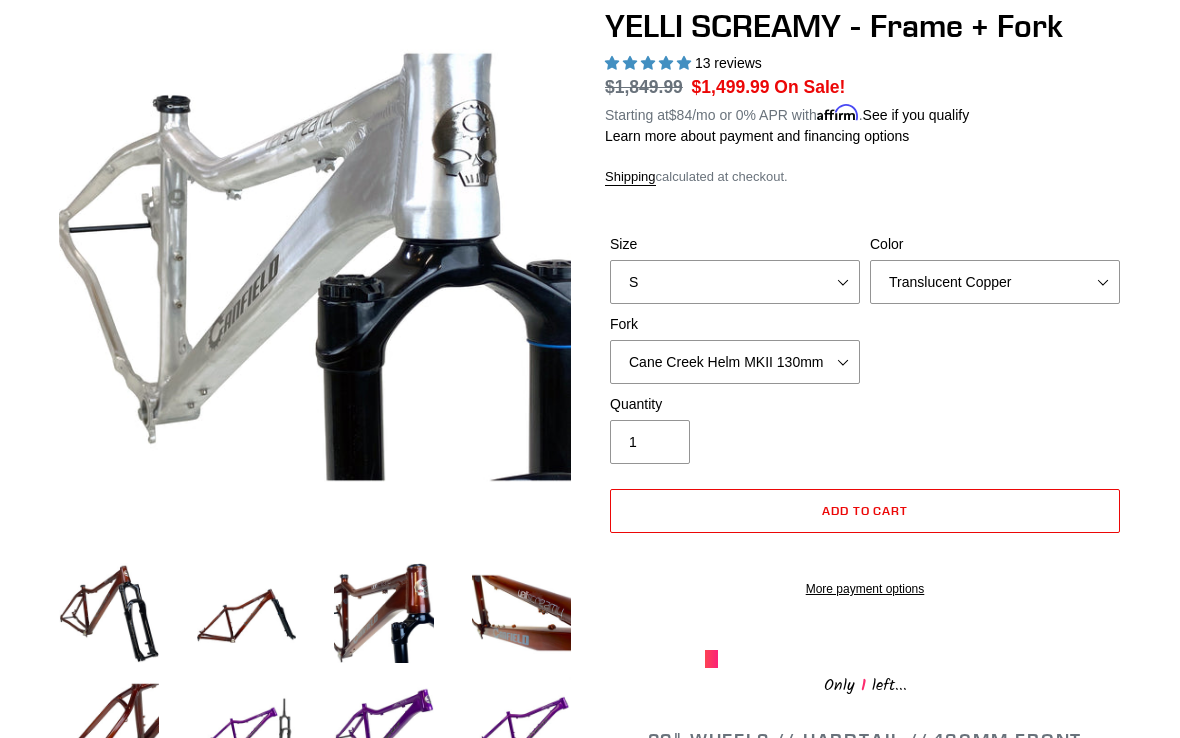 scroll, scrollTop: 185, scrollLeft: 0, axis: vertical 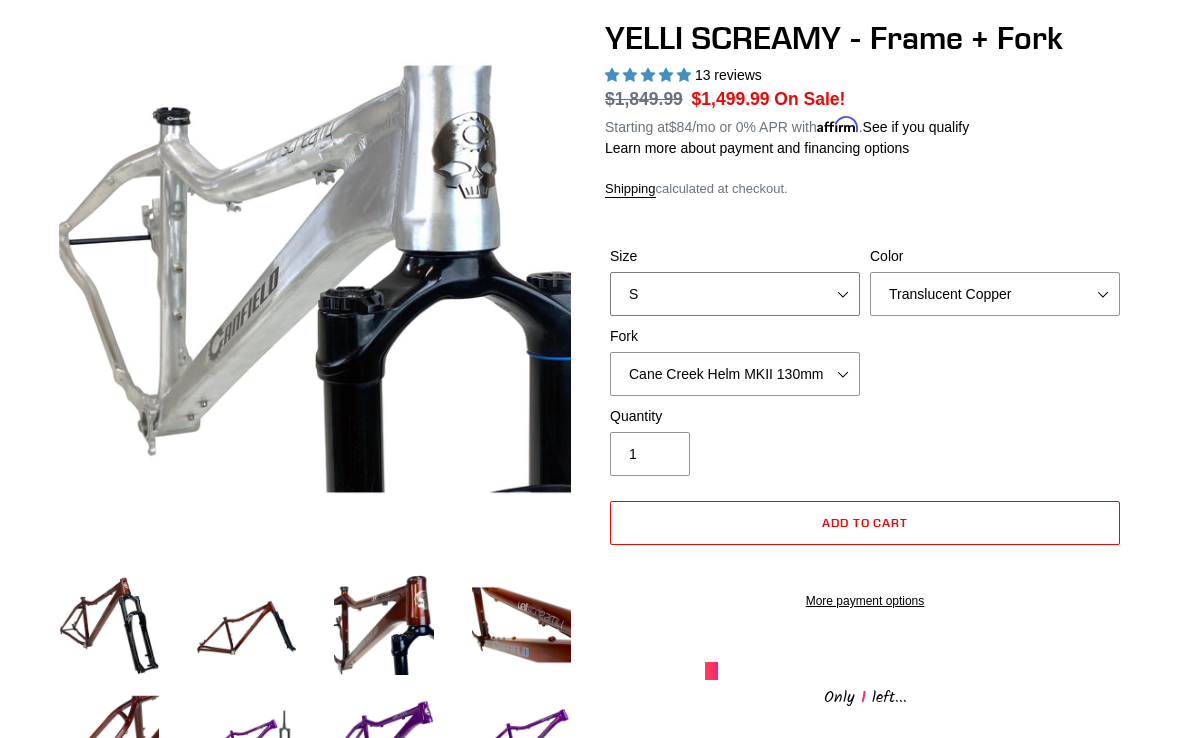 click on "S
M
L
XL" at bounding box center [735, 294] 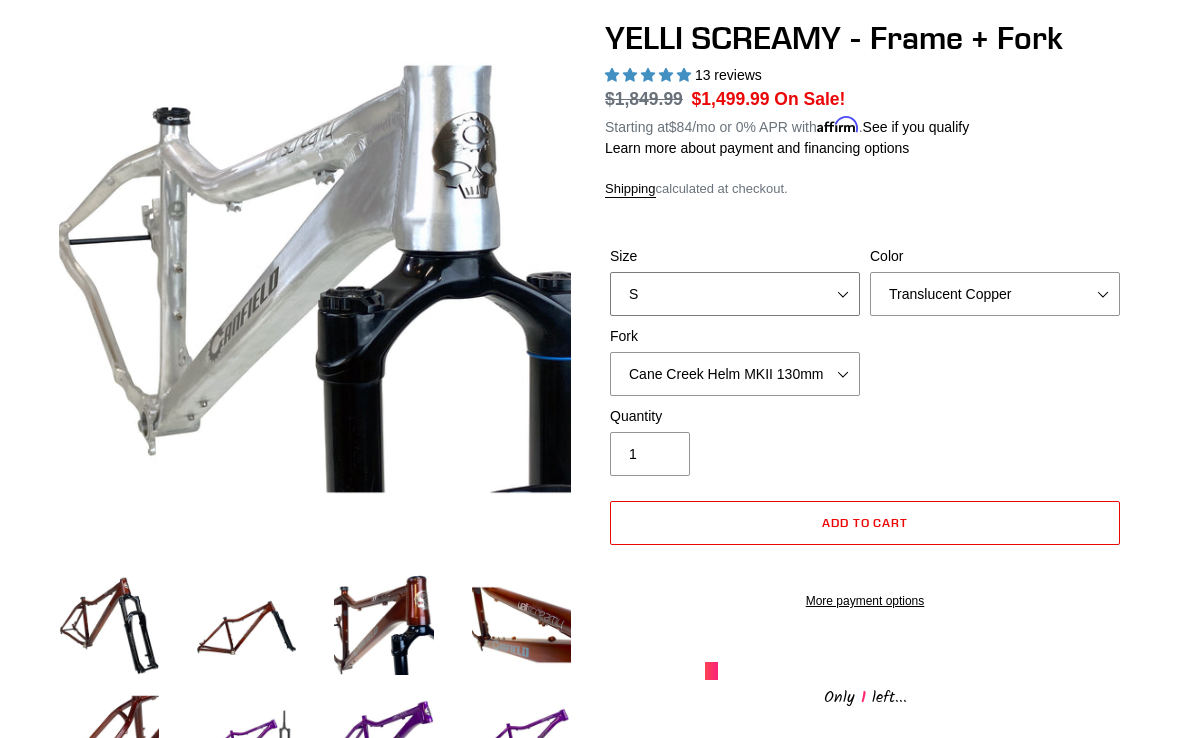 select on "L" 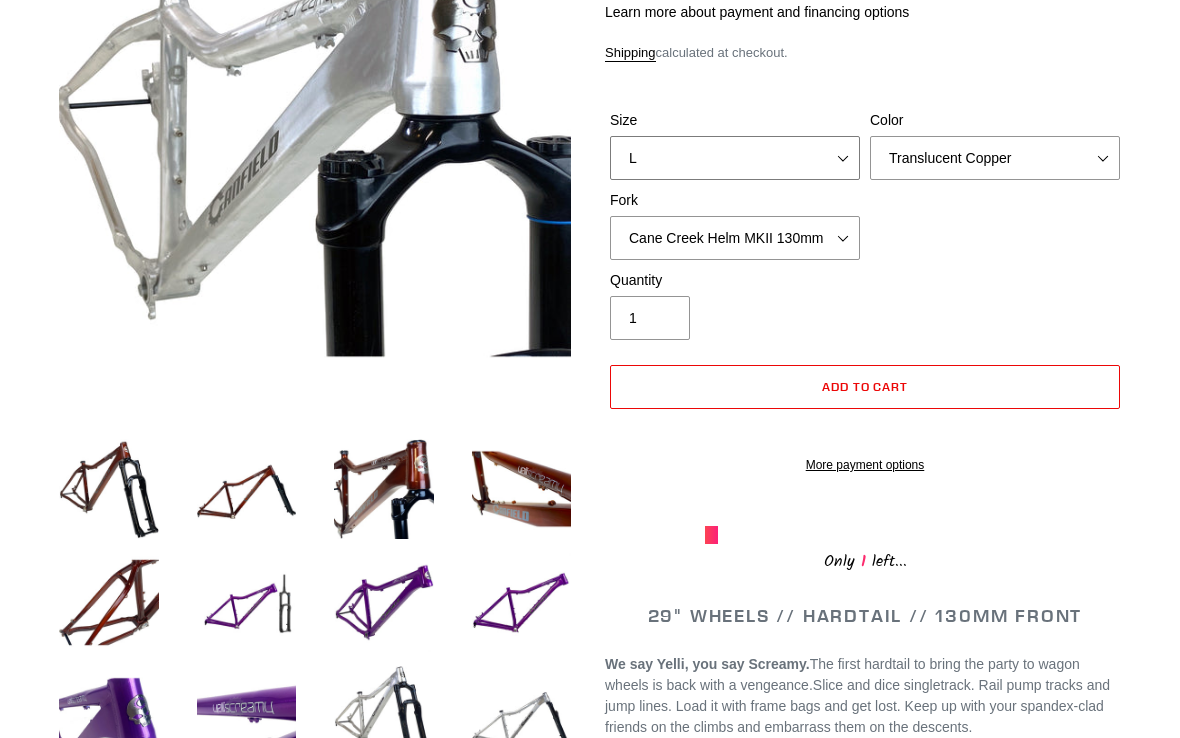 scroll, scrollTop: 346, scrollLeft: 0, axis: vertical 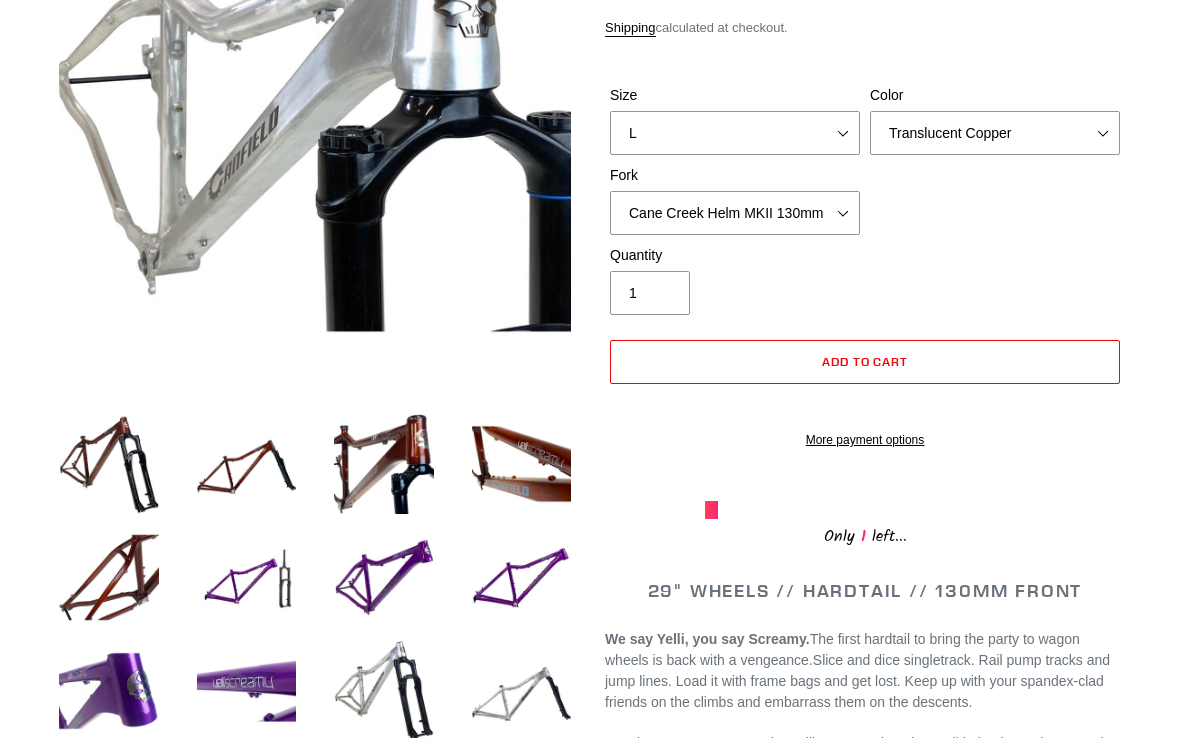 click at bounding box center (384, 464) 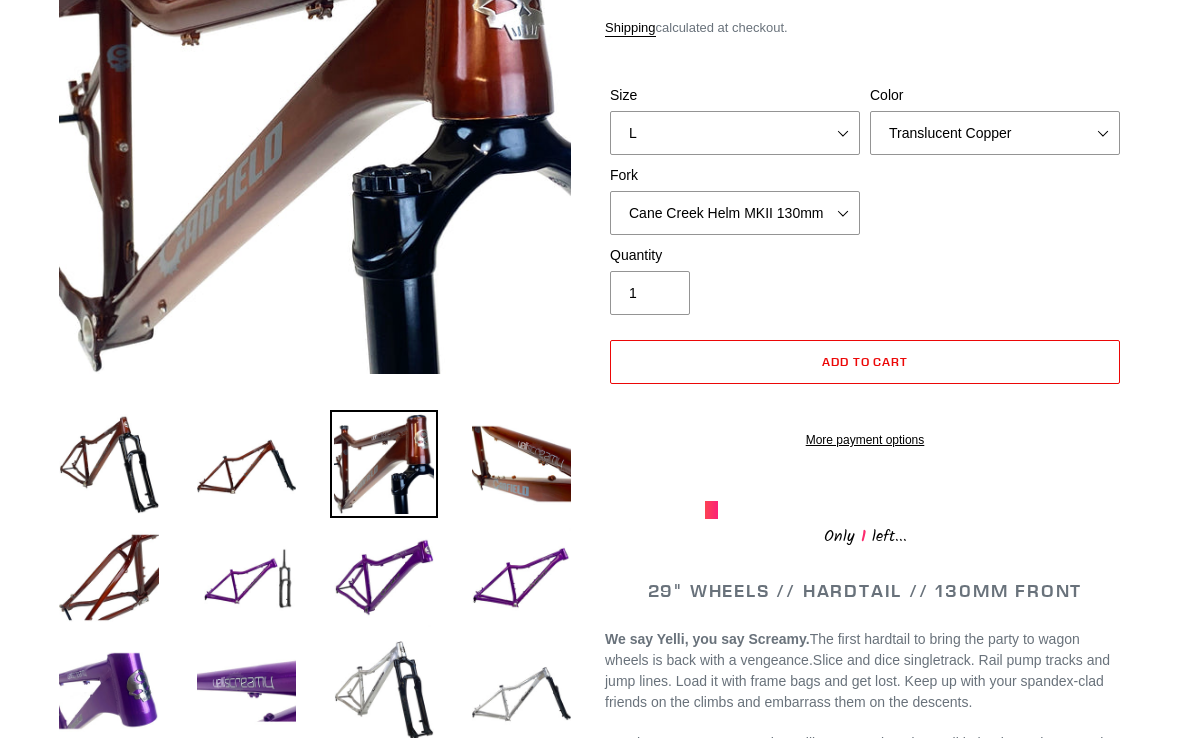 click at bounding box center (247, 464) 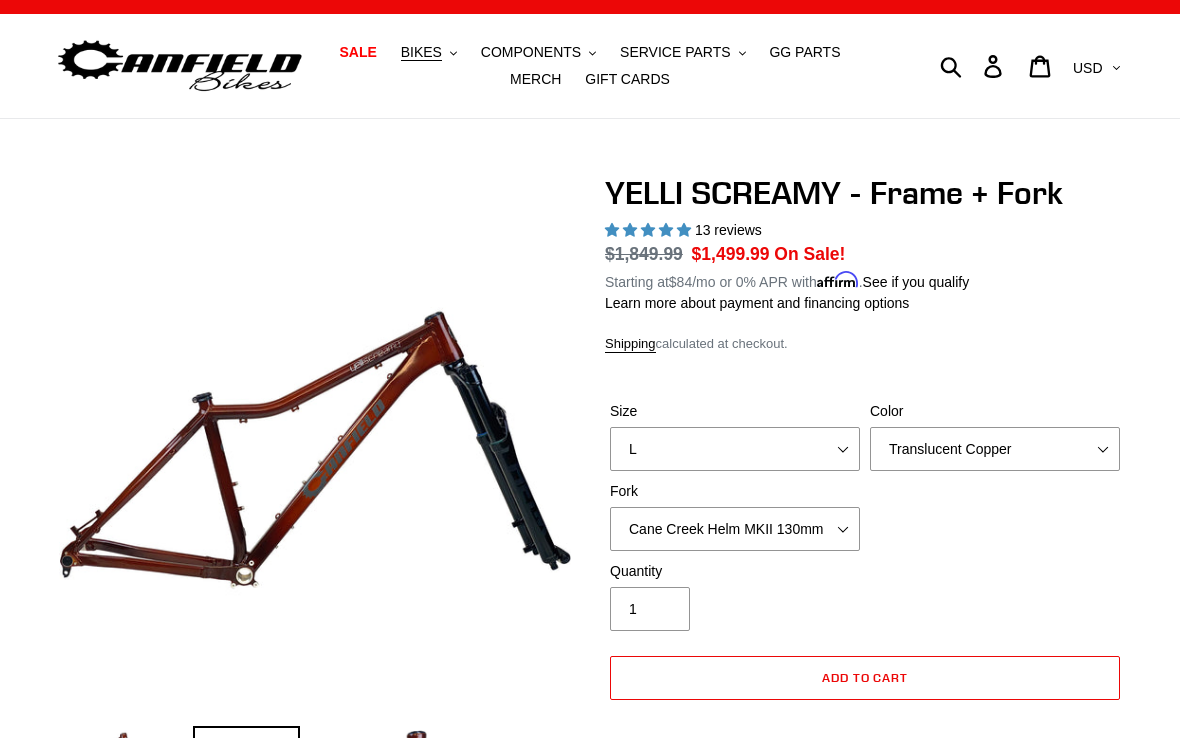 scroll, scrollTop: 0, scrollLeft: 0, axis: both 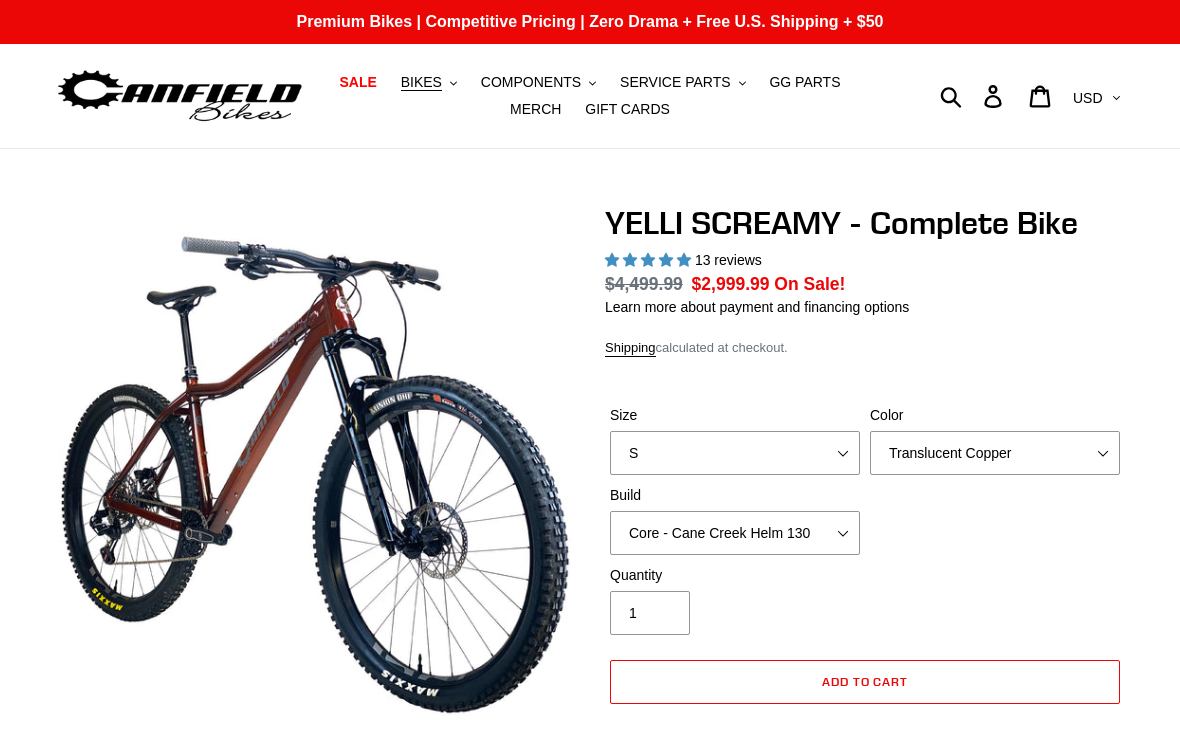 select on "highest-rating" 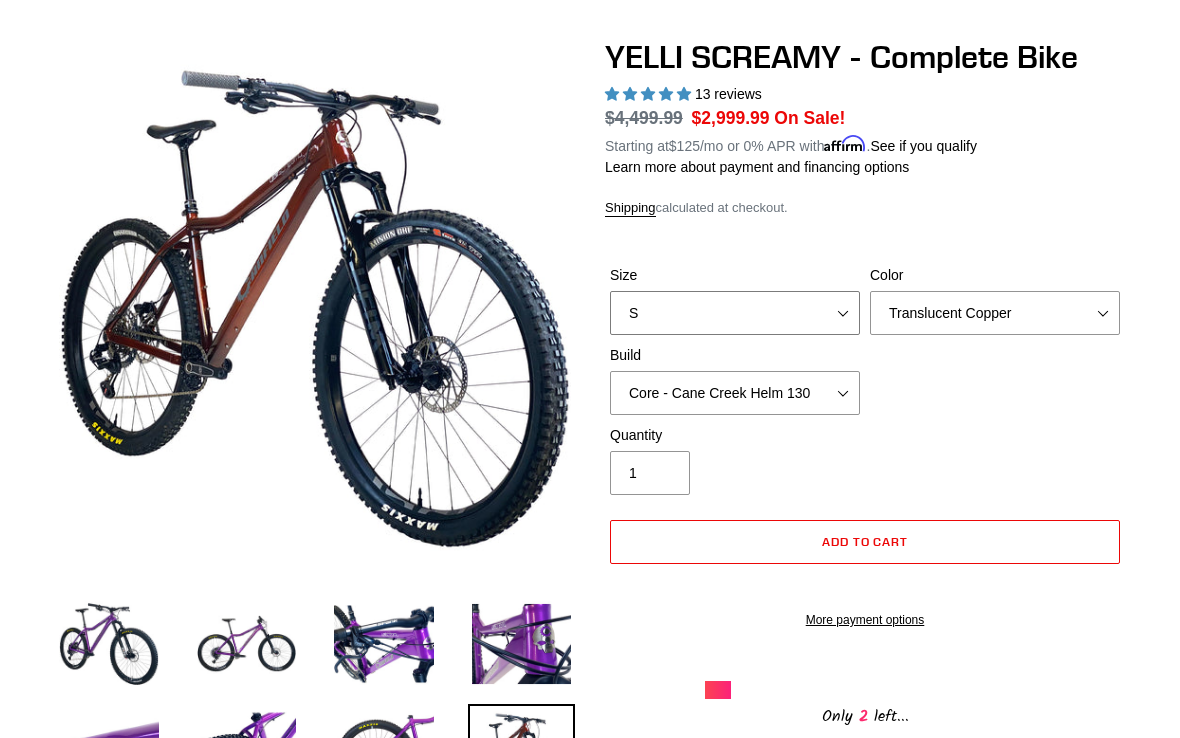click on "S
M
L
XL" at bounding box center (735, 314) 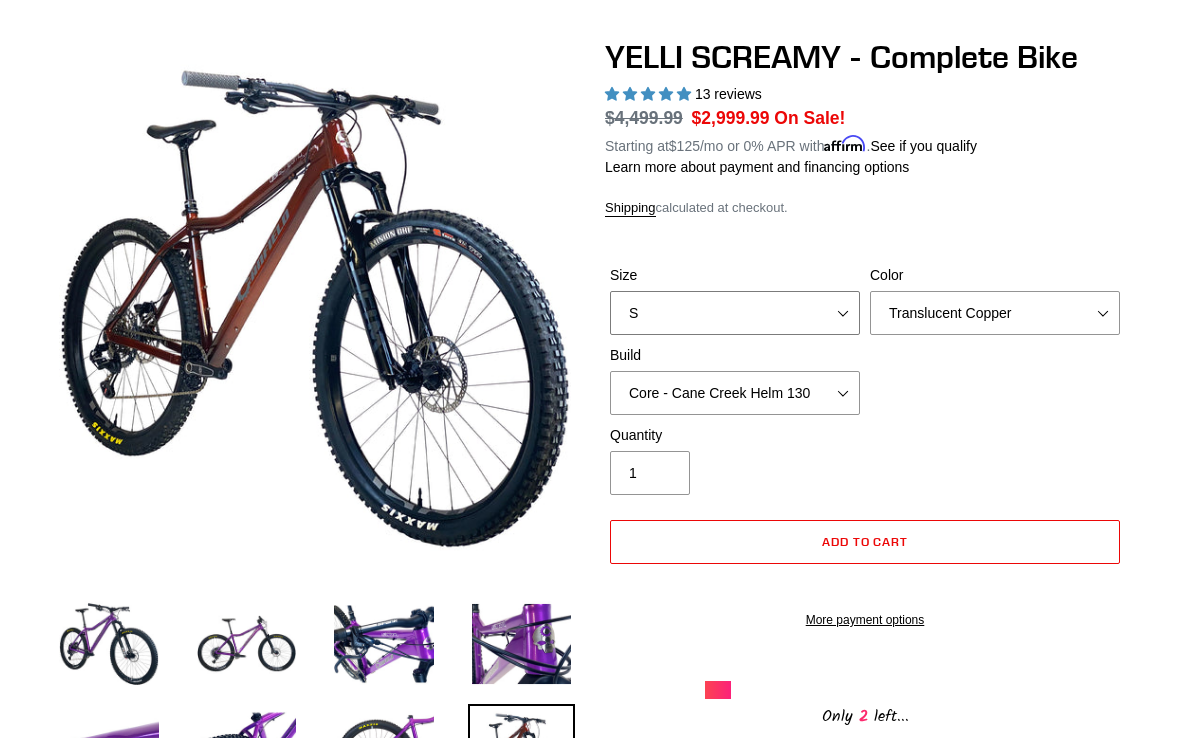 select on "L" 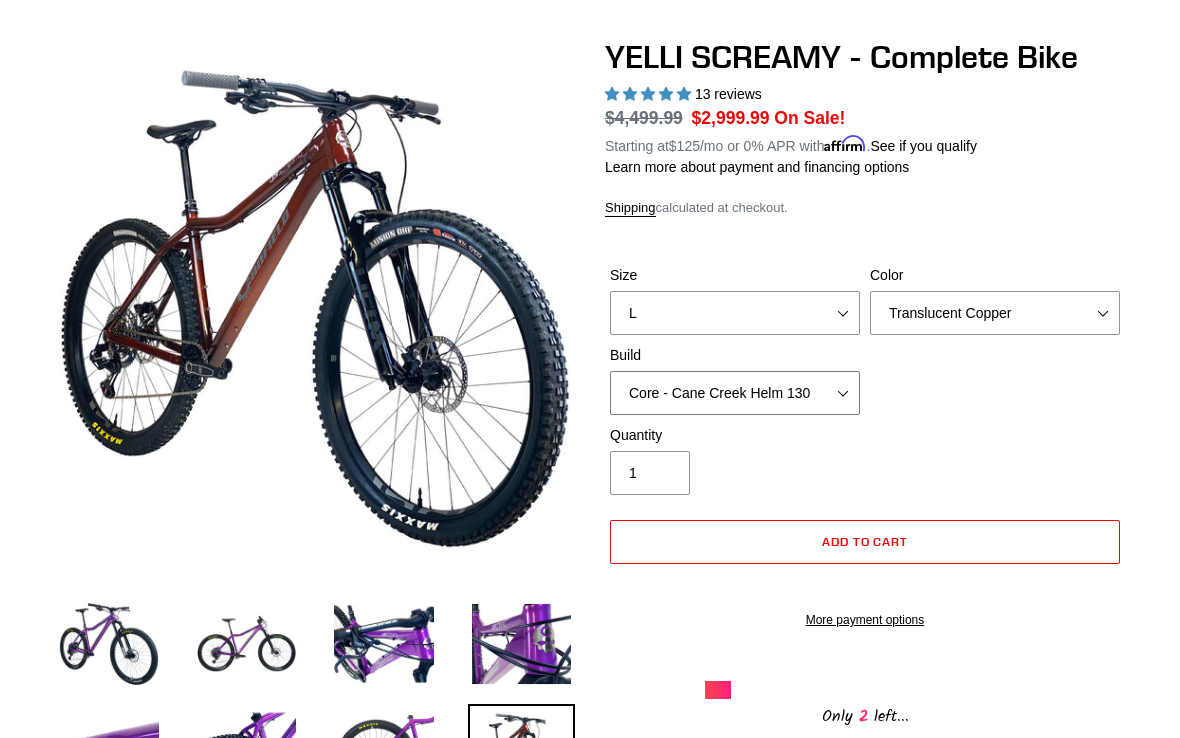 click on "Core - Cane Creek Helm 130
Pro - Cane Creek Helm 130
Core - Fox 34 SL Factory Grip X 130
Pro - Fox 34 SL Factory Grip X 130
Core - RockShox Pike Ultimate 130
Pro - RockShox Pike Ultimate 130" at bounding box center [735, 393] 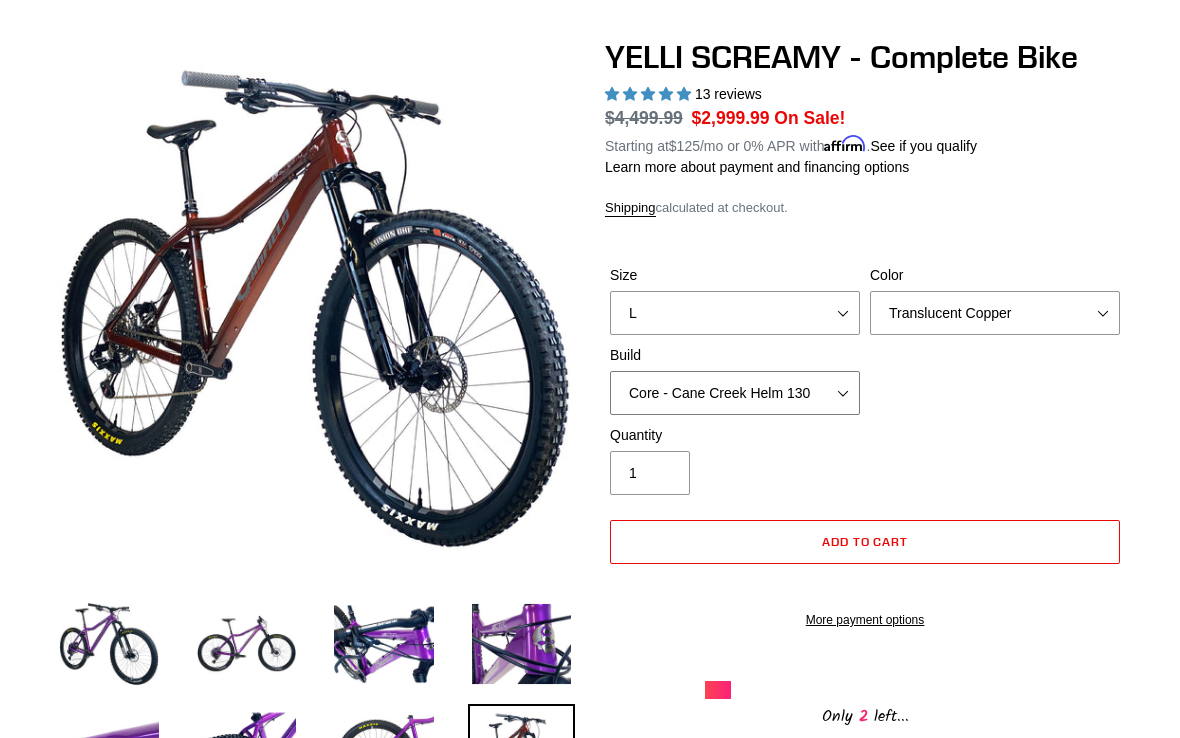select on "Core - Fox 34 SL Factory Grip X 130" 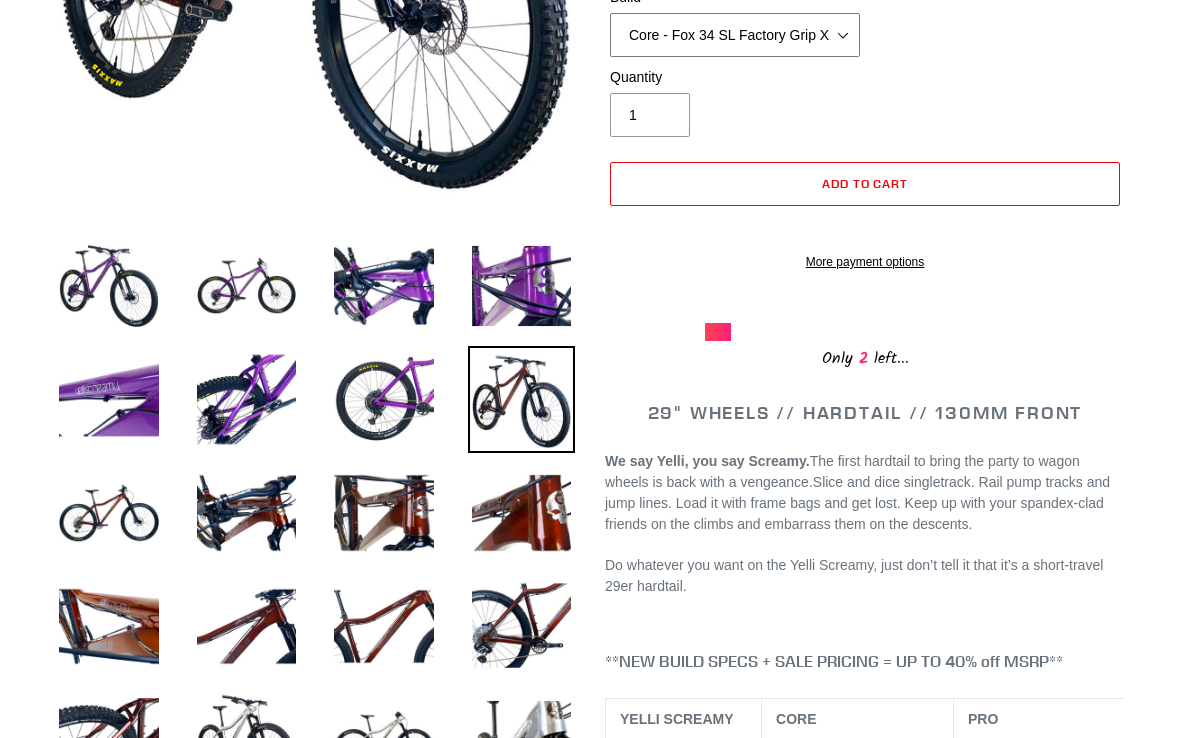 scroll, scrollTop: 524, scrollLeft: 0, axis: vertical 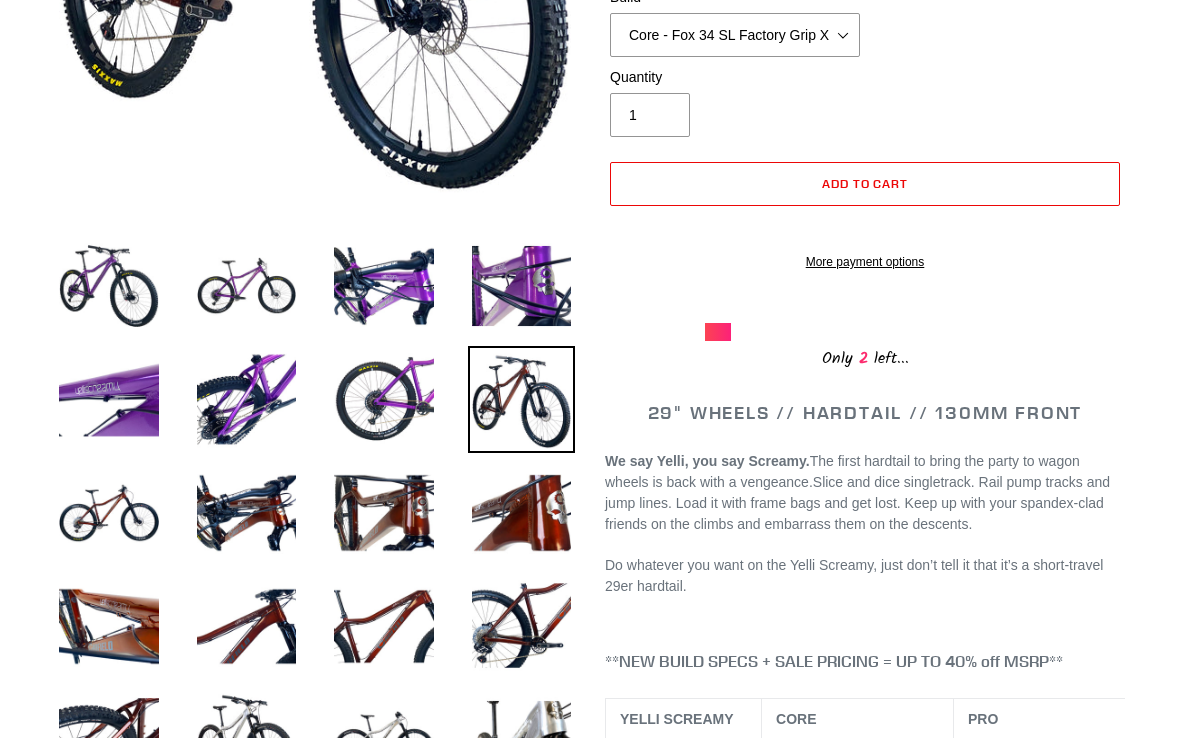 click at bounding box center [109, 513] 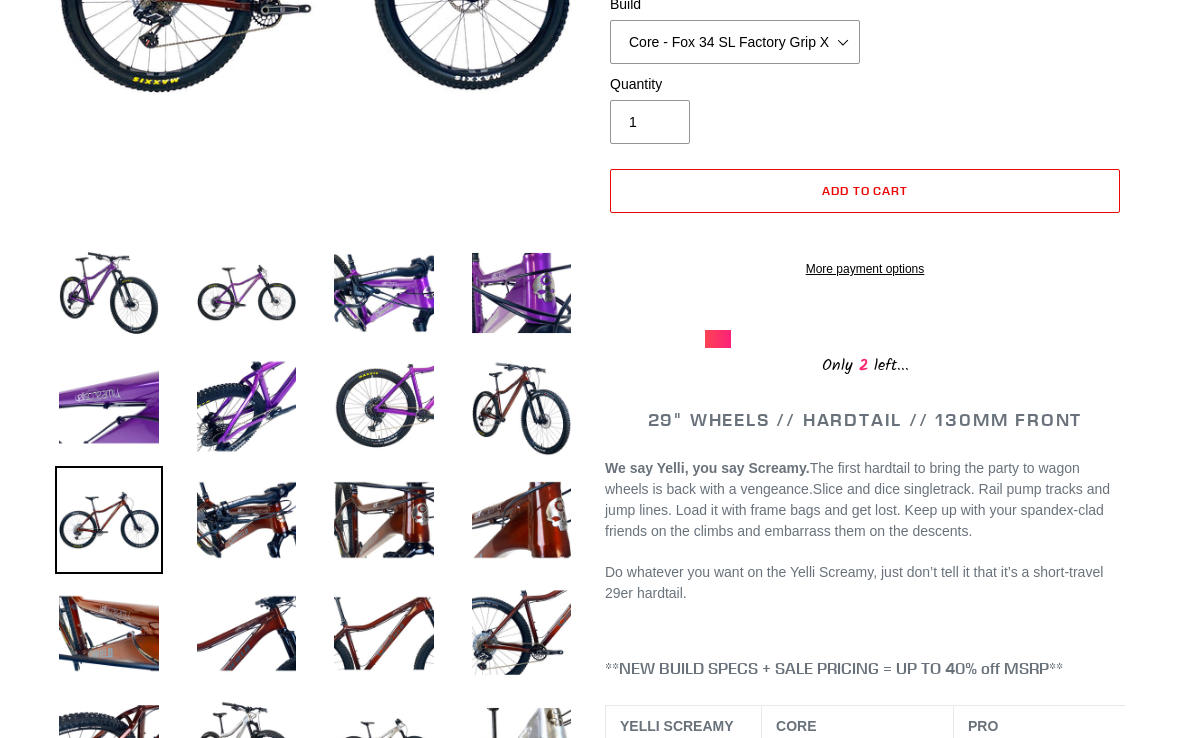 scroll, scrollTop: 517, scrollLeft: 0, axis: vertical 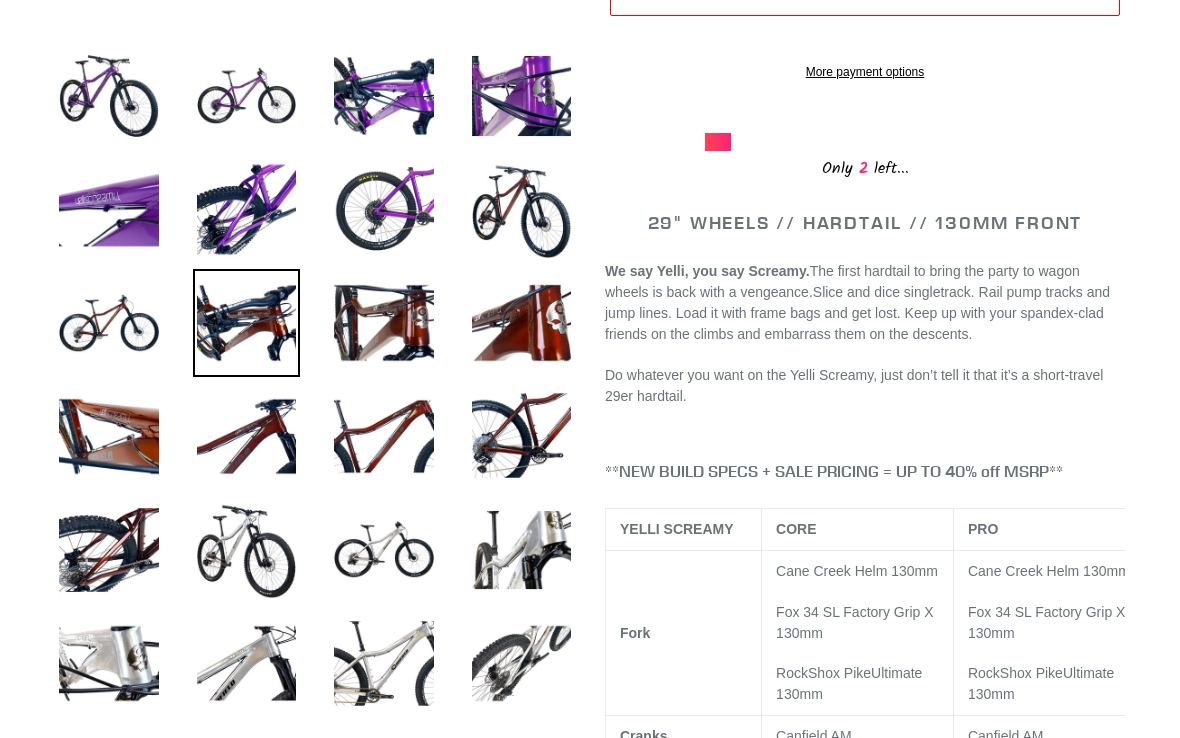 click at bounding box center (247, 437) 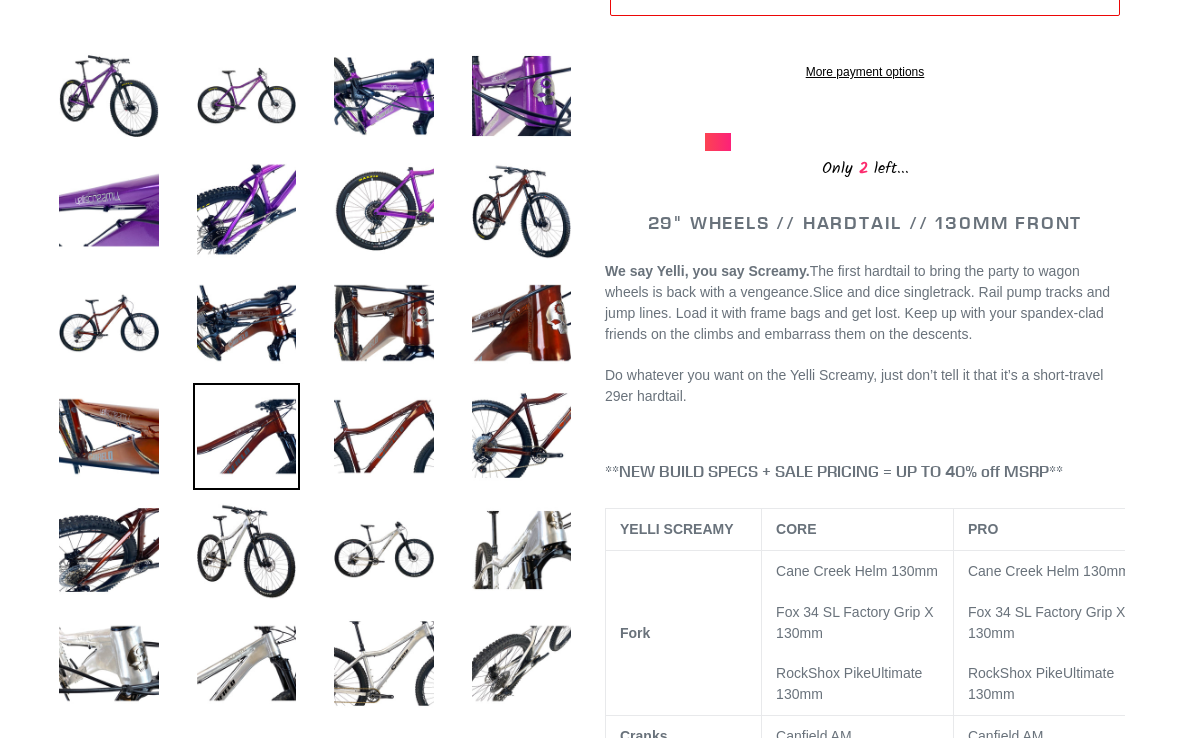 click at bounding box center (247, 437) 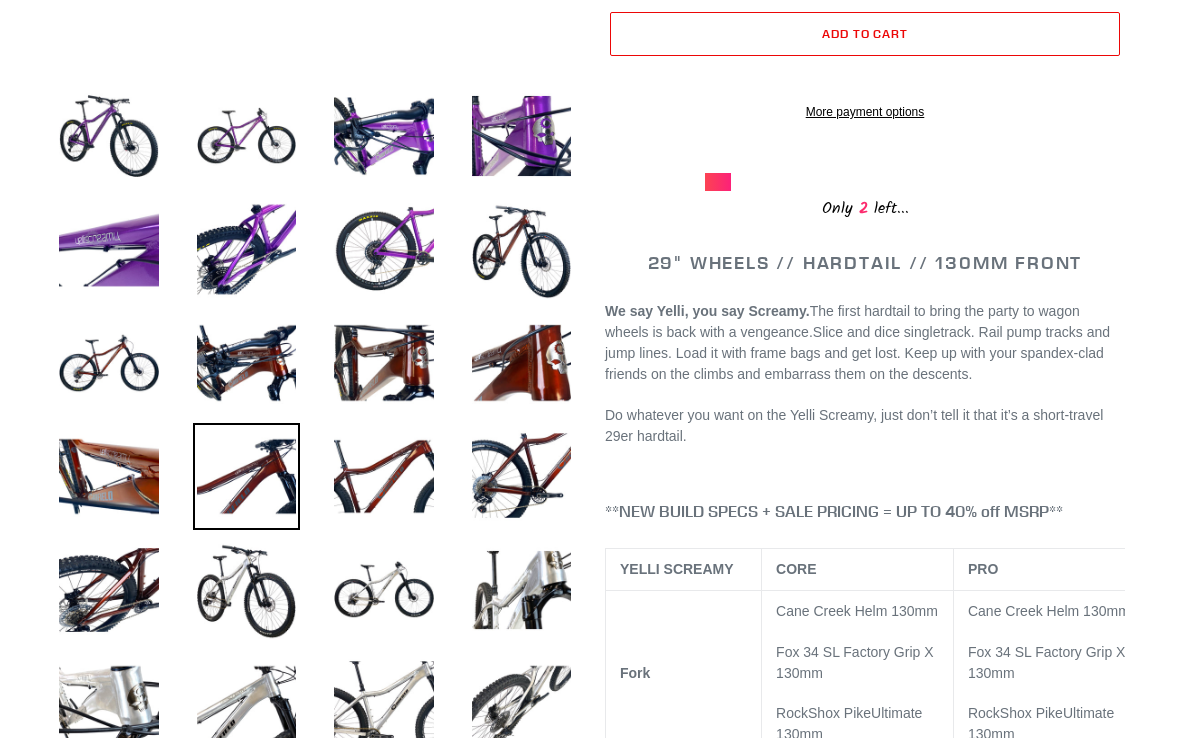 scroll, scrollTop: 675, scrollLeft: 0, axis: vertical 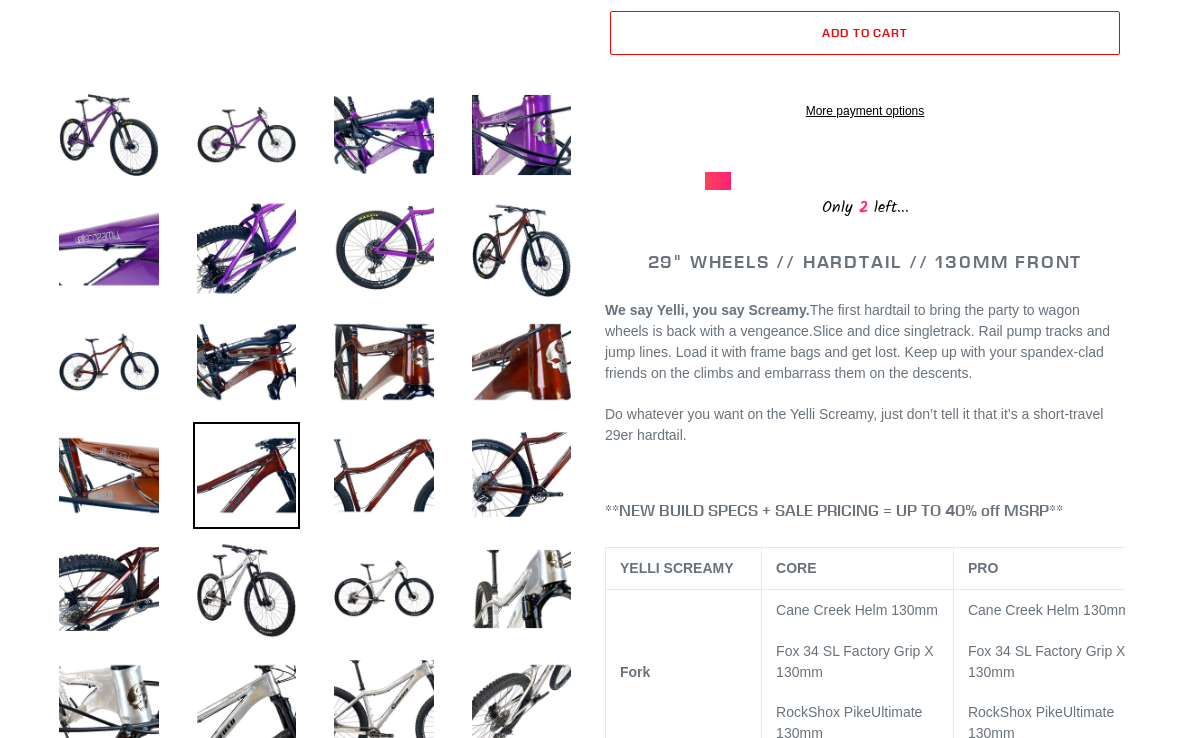 click at bounding box center (247, 589) 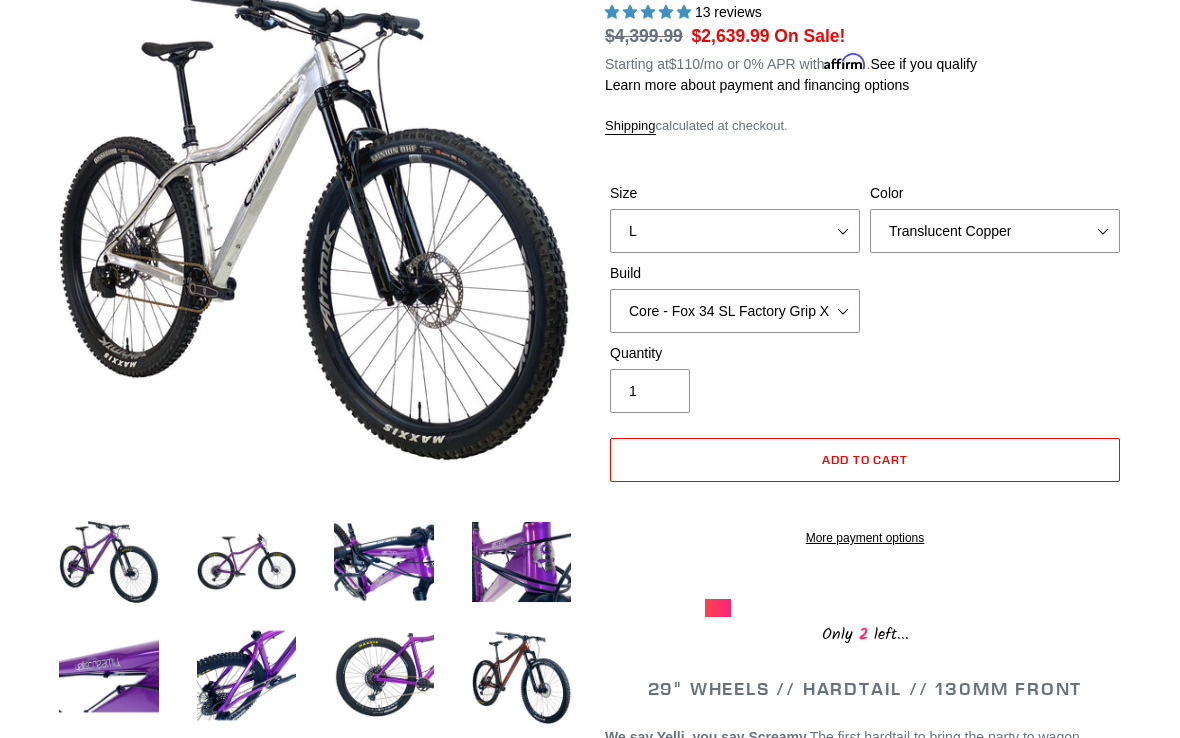 scroll, scrollTop: 243, scrollLeft: 0, axis: vertical 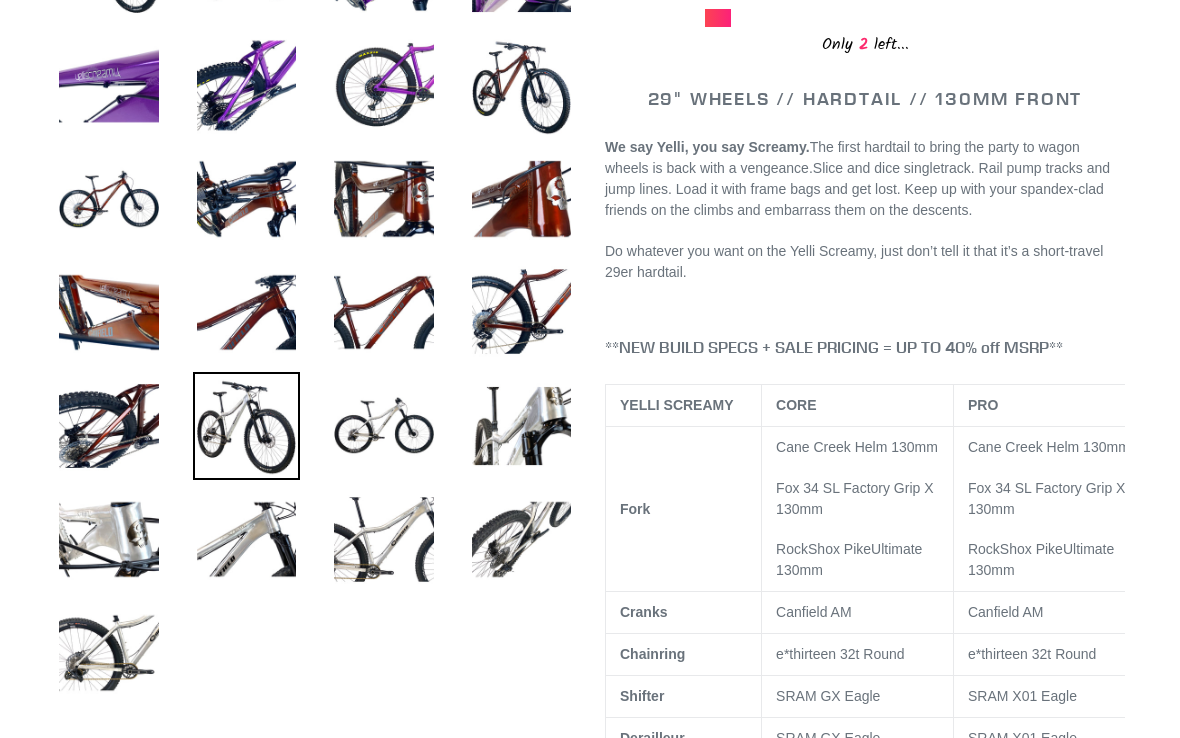 click at bounding box center (384, 426) 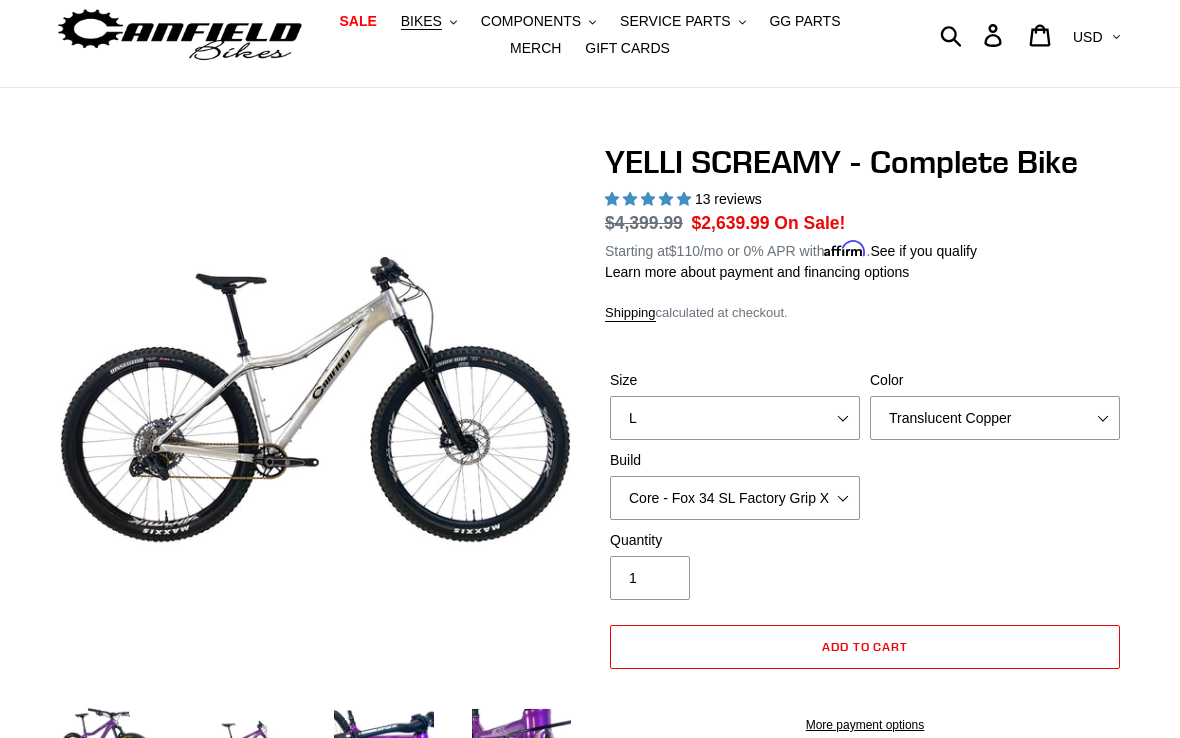 scroll, scrollTop: 0, scrollLeft: 0, axis: both 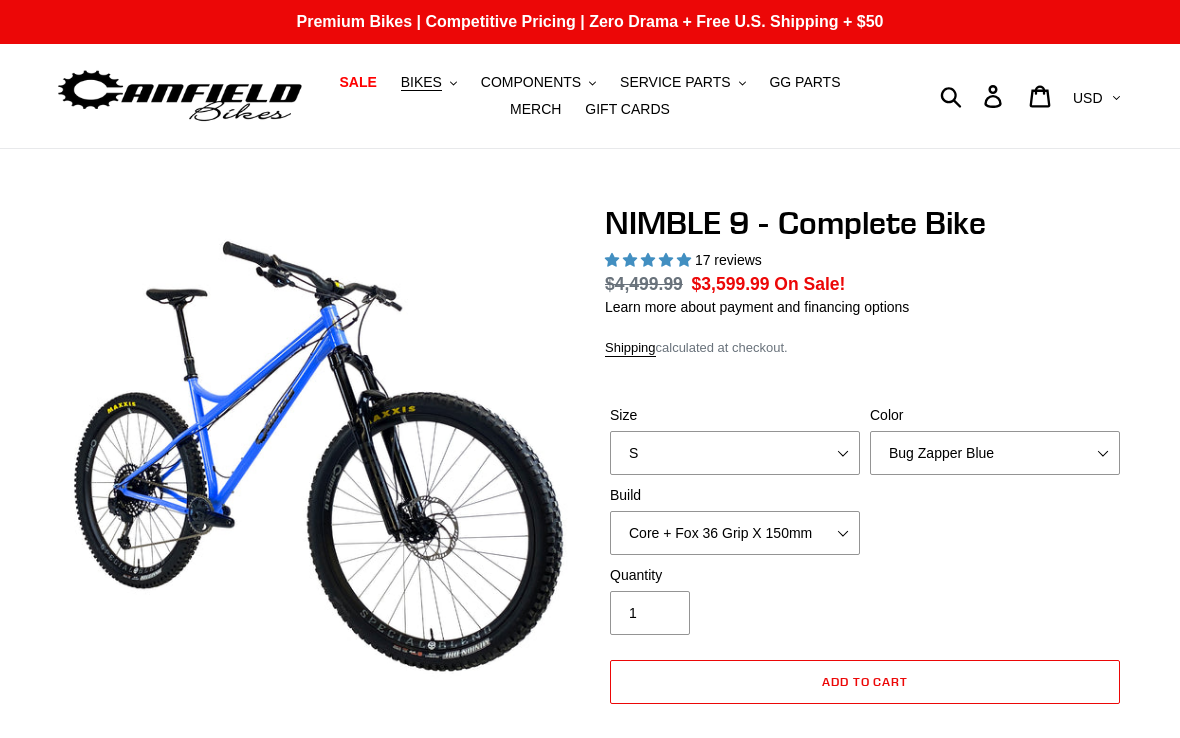 select on "highest-rating" 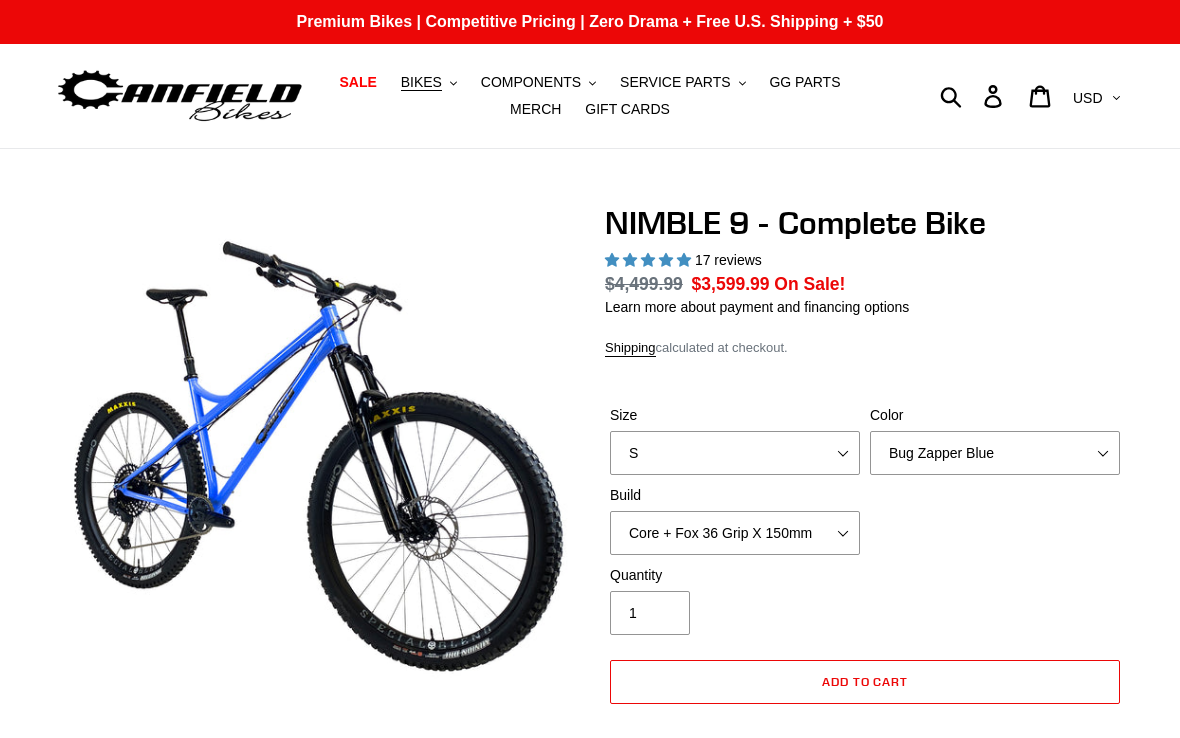 scroll, scrollTop: 0, scrollLeft: 0, axis: both 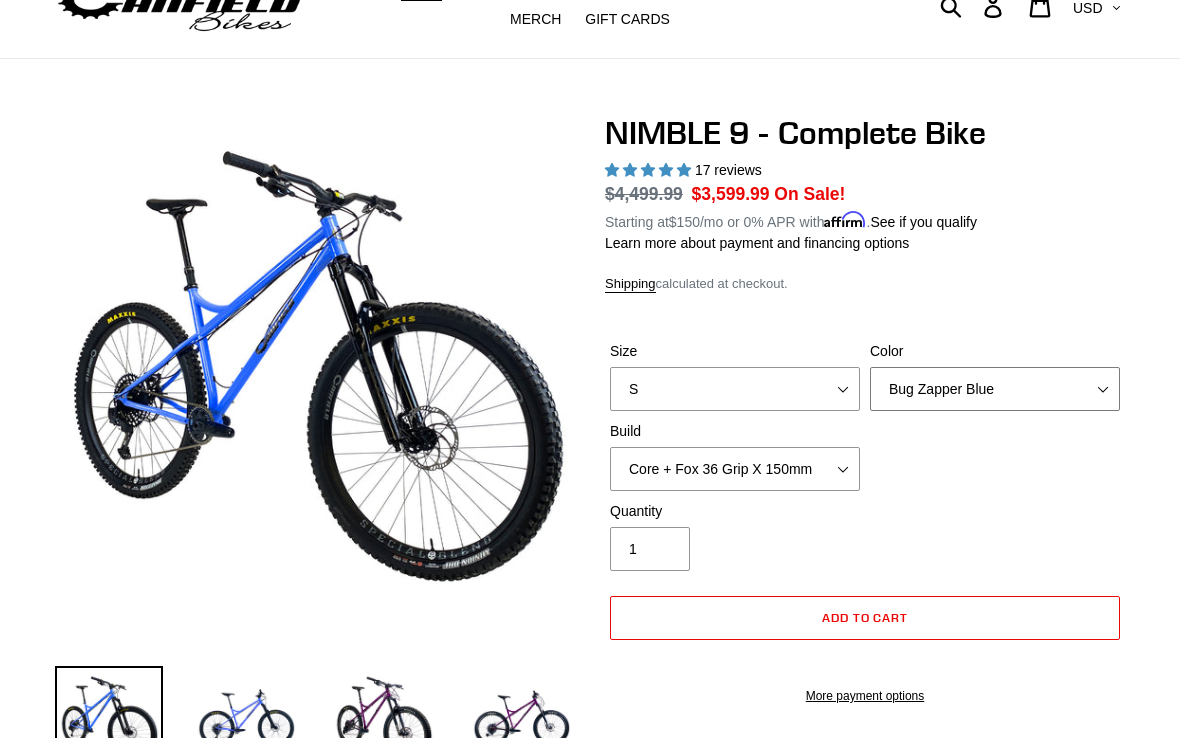 click on "Bug Zapper Blue
Purple Haze - Sold Out
Galaxy Black" at bounding box center (995, 390) 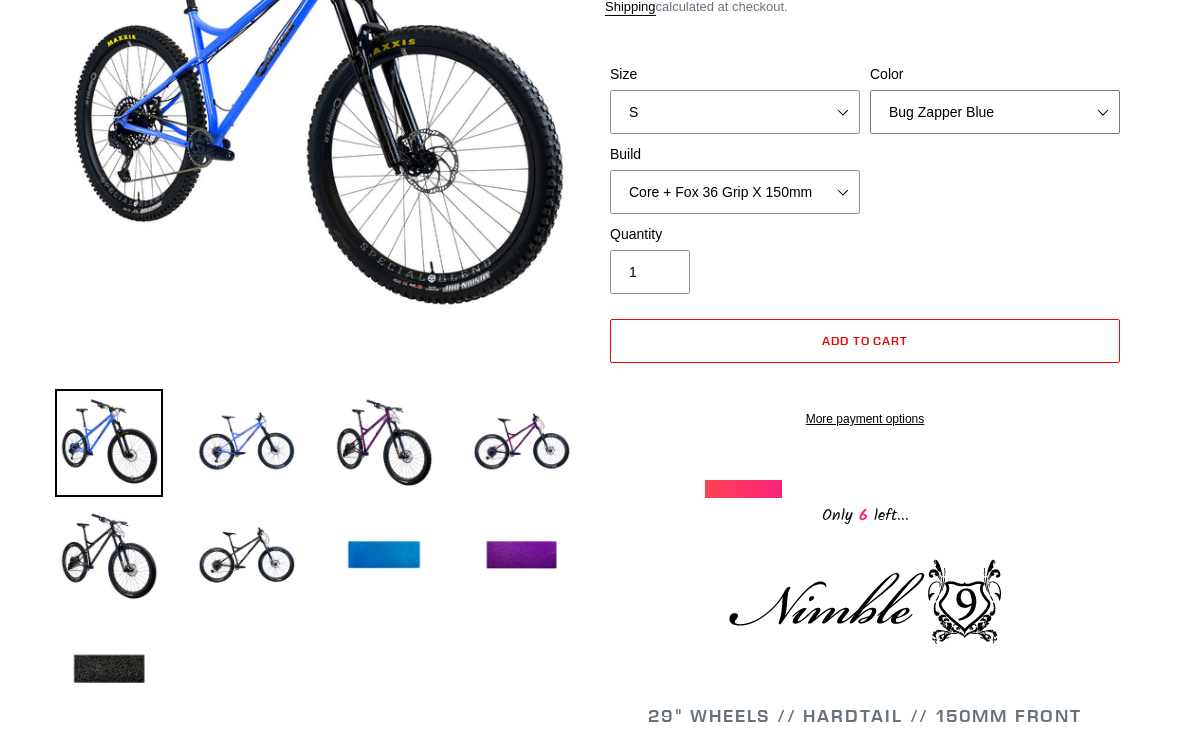 scroll, scrollTop: 415, scrollLeft: 0, axis: vertical 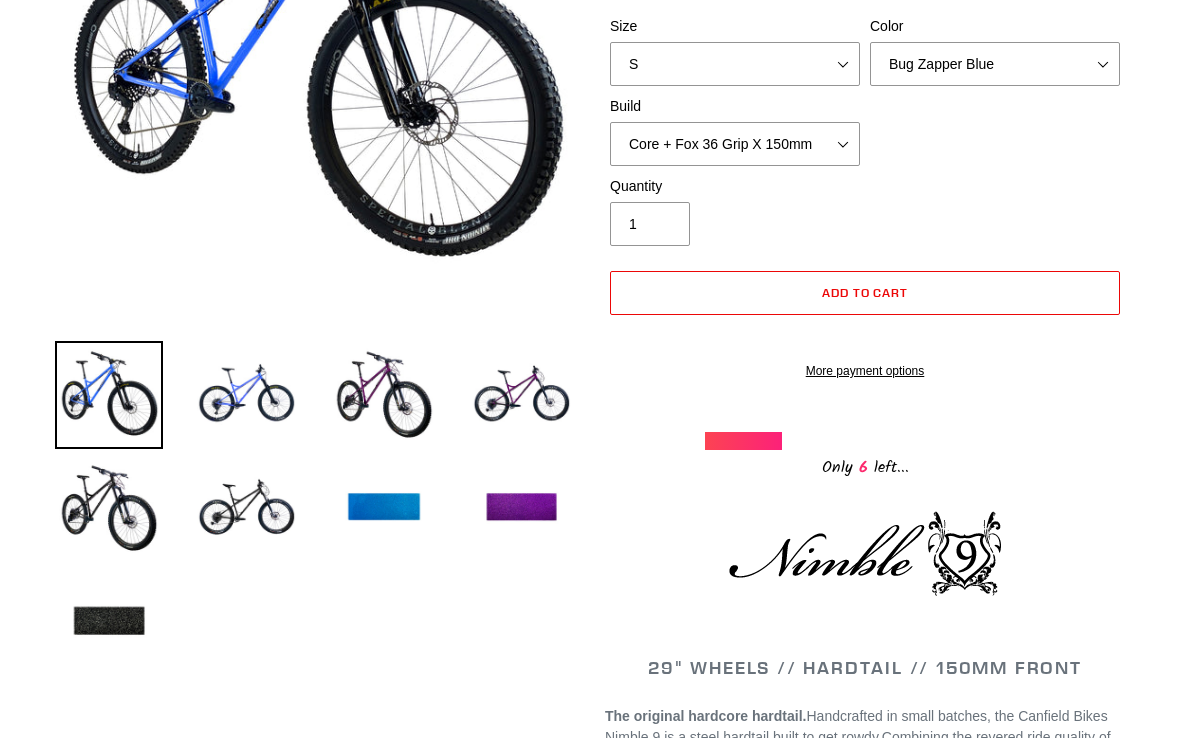 click at bounding box center (384, 395) 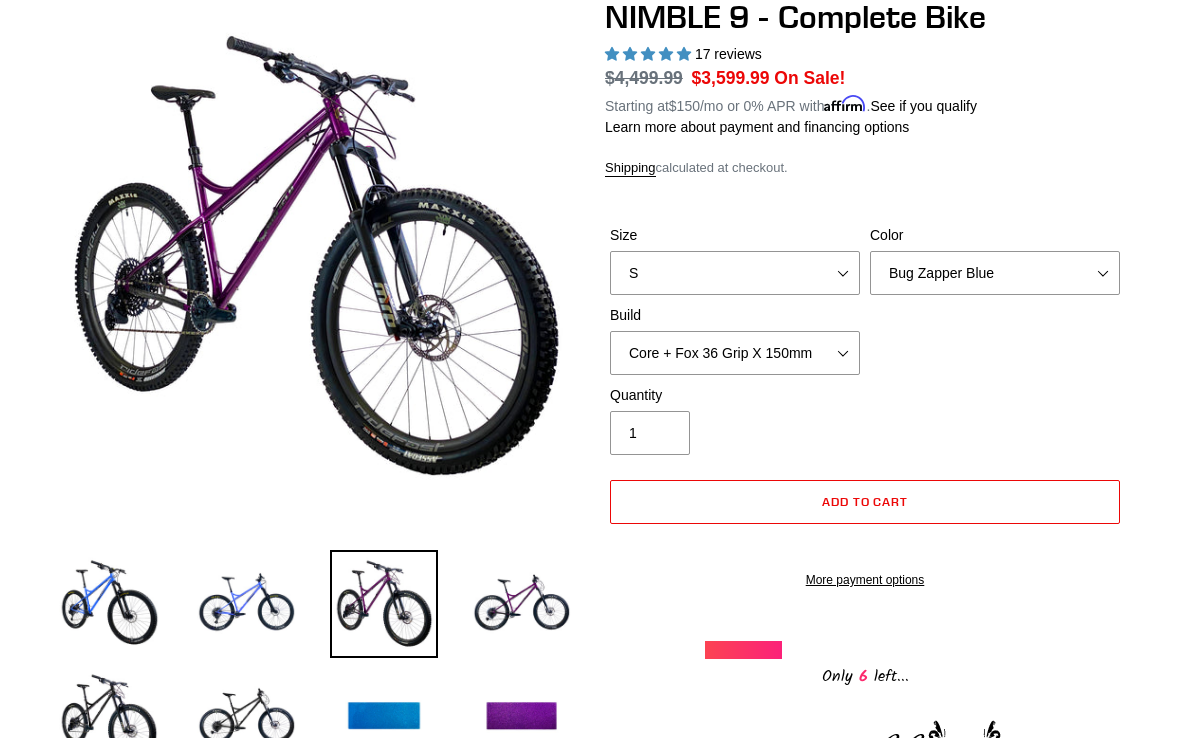 scroll, scrollTop: 206, scrollLeft: 0, axis: vertical 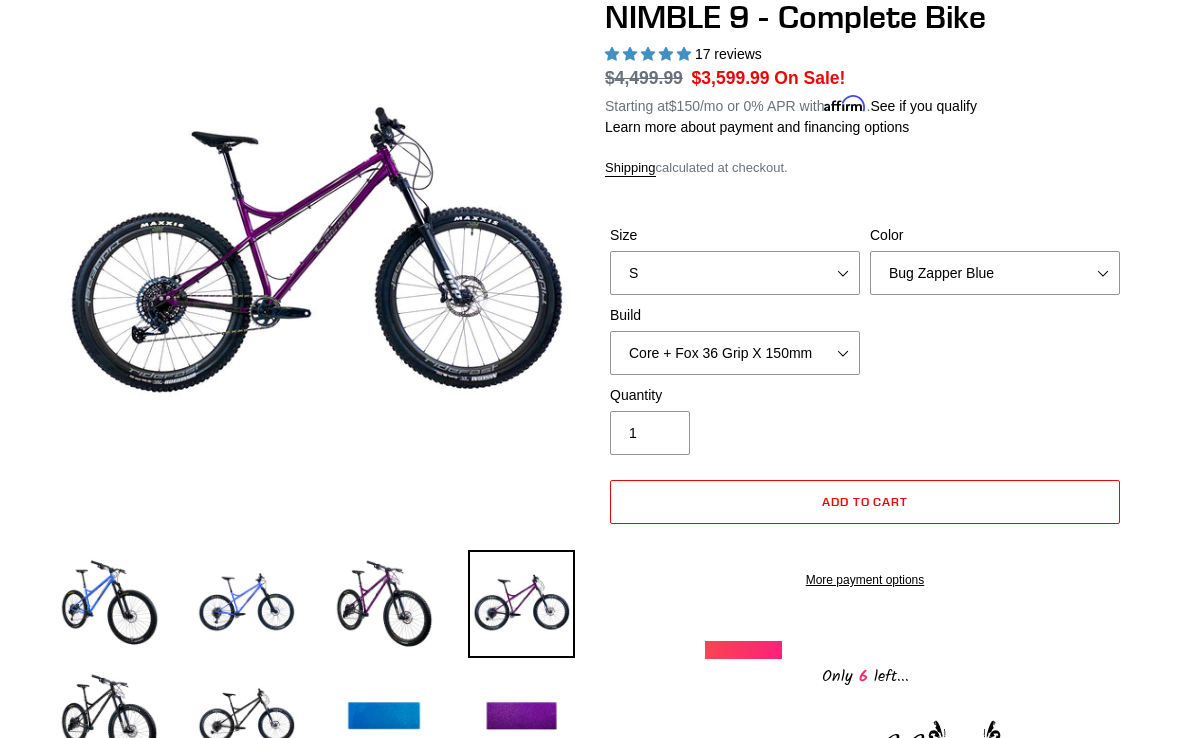 click at bounding box center [109, 718] 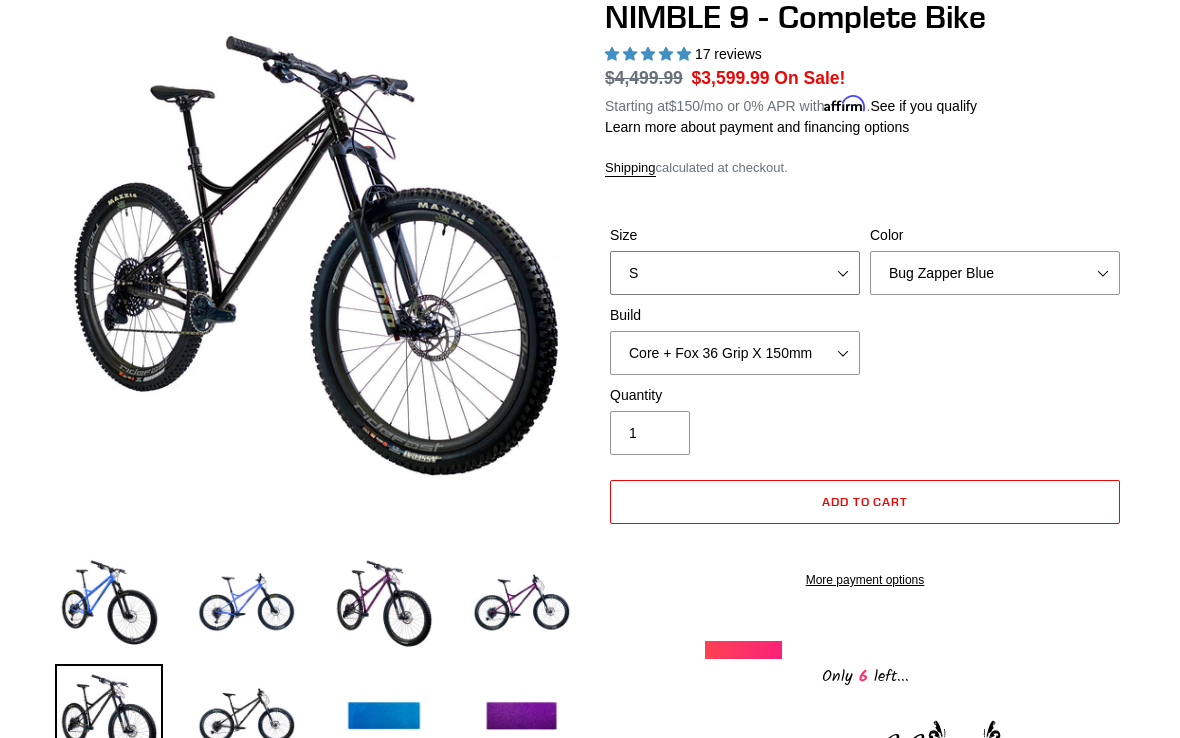 click on "S
M
L
XL" at bounding box center (735, 273) 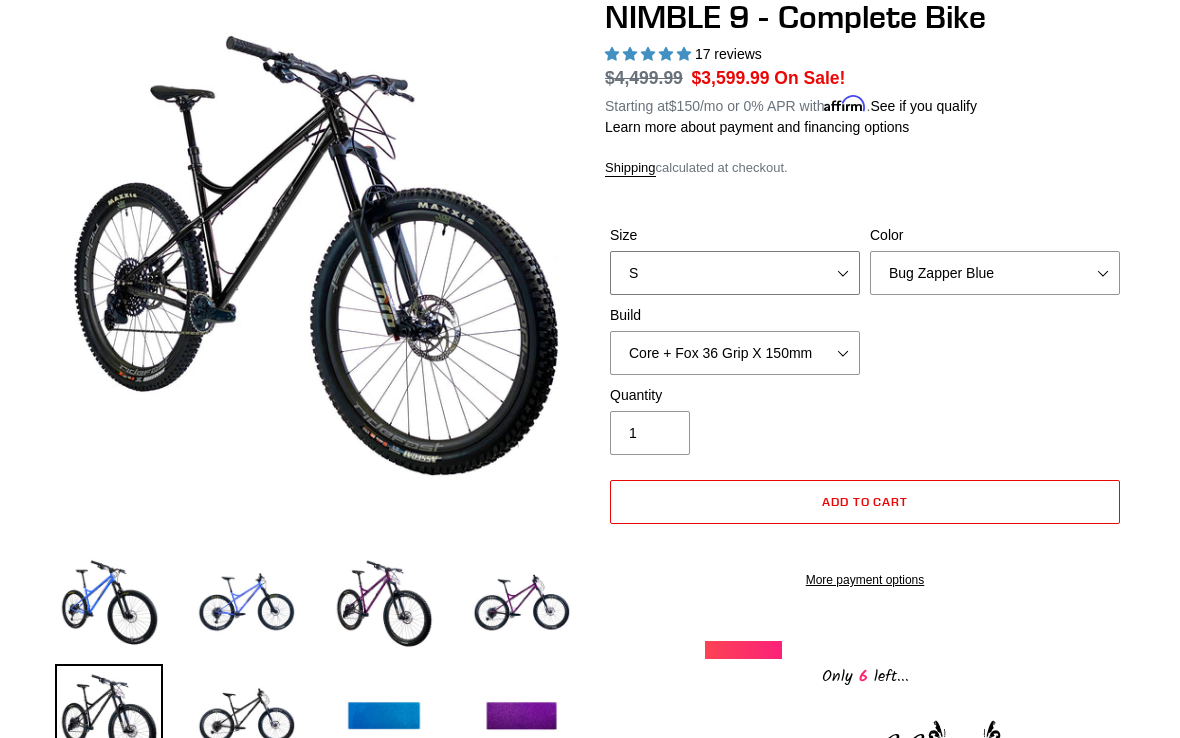 select on "L" 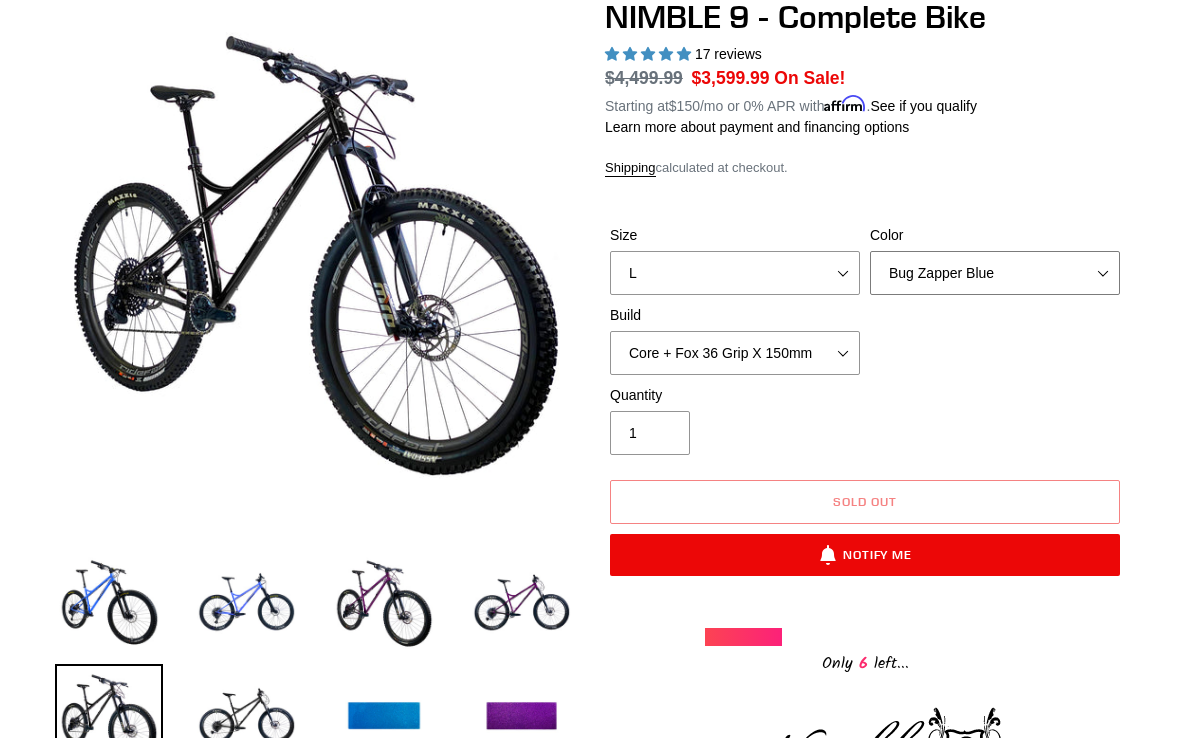 click on "Bug Zapper Blue
Purple Haze - Sold Out
Galaxy Black" at bounding box center (995, 273) 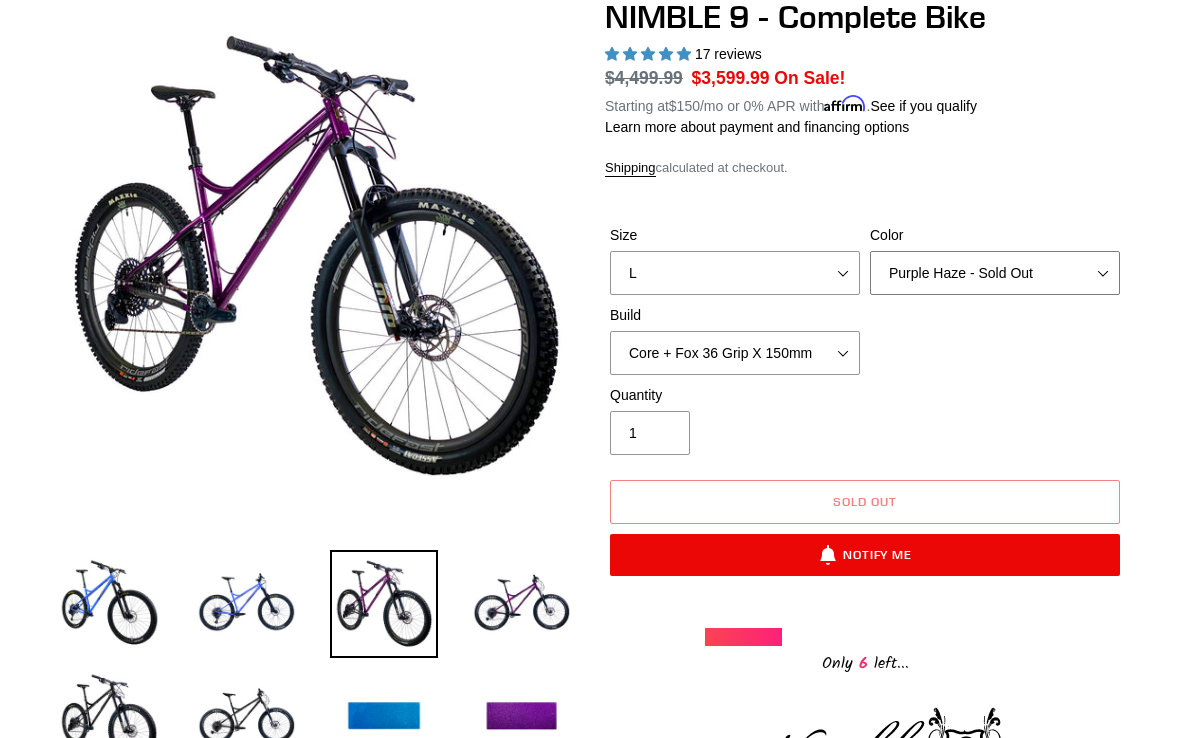 click on "Bug Zapper Blue
Purple Haze - Sold Out
Galaxy Black" at bounding box center (995, 273) 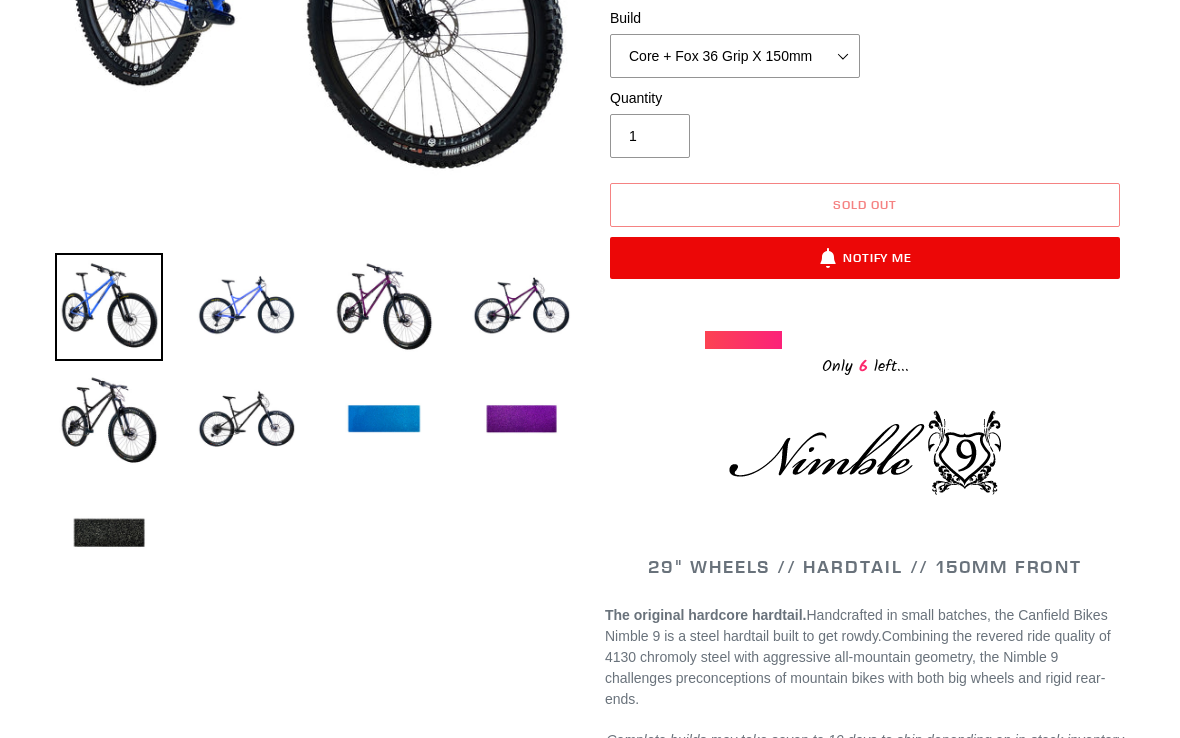 scroll, scrollTop: 503, scrollLeft: 0, axis: vertical 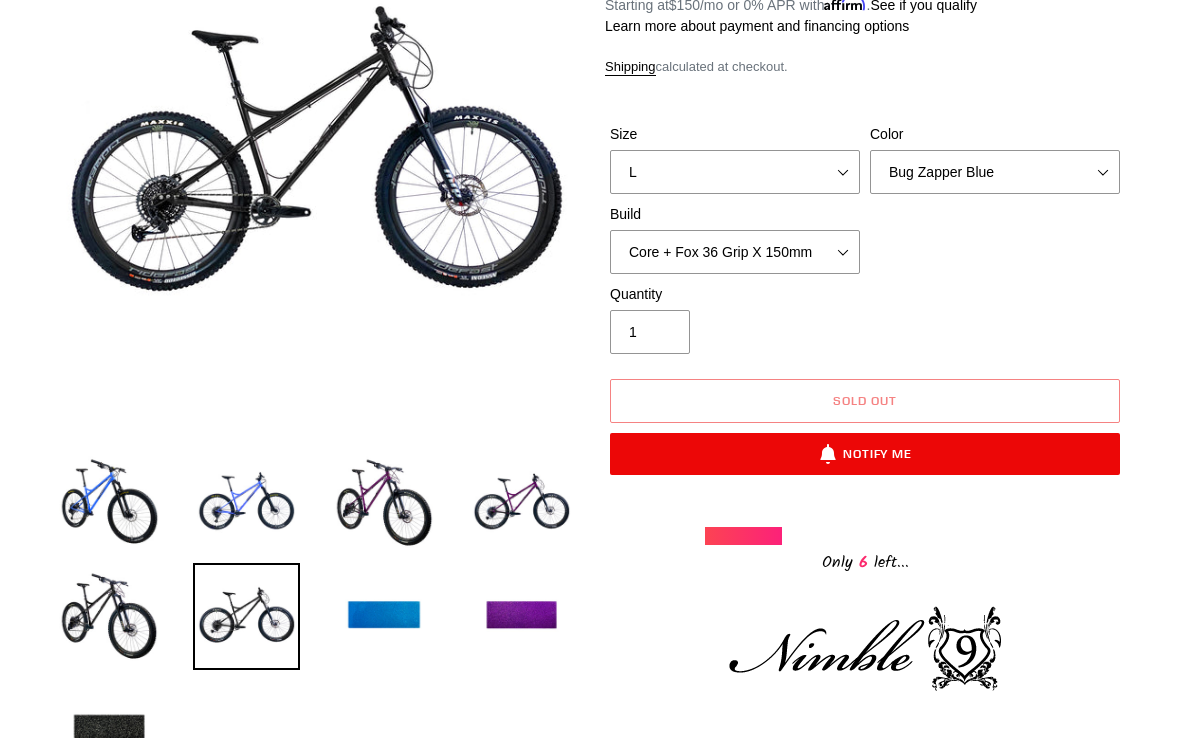 click at bounding box center (522, 617) 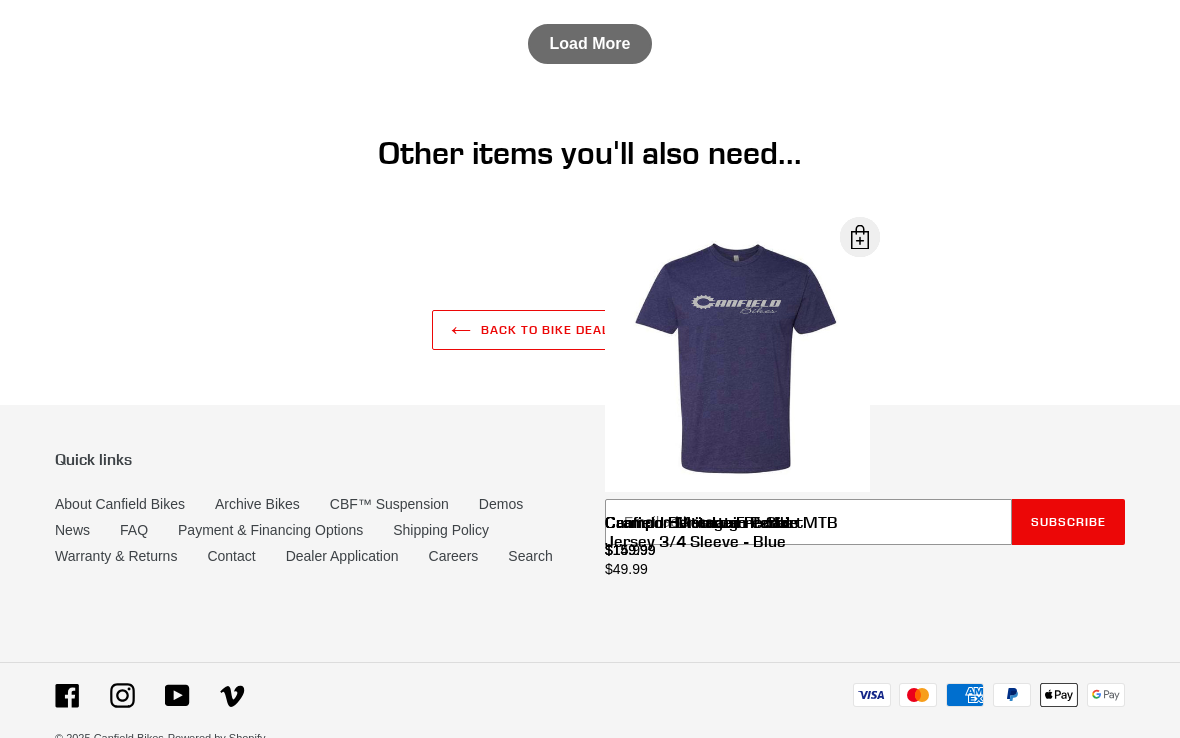 scroll, scrollTop: 5637, scrollLeft: 0, axis: vertical 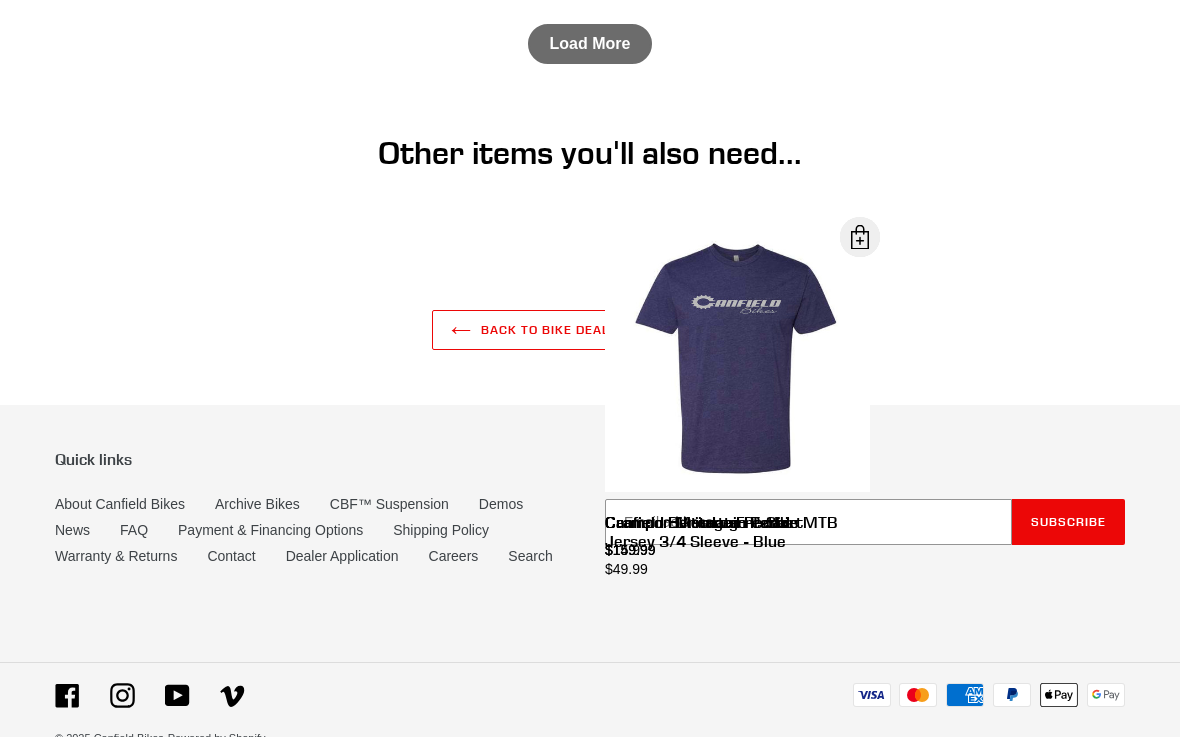 click on "Contact" at bounding box center [231, 557] 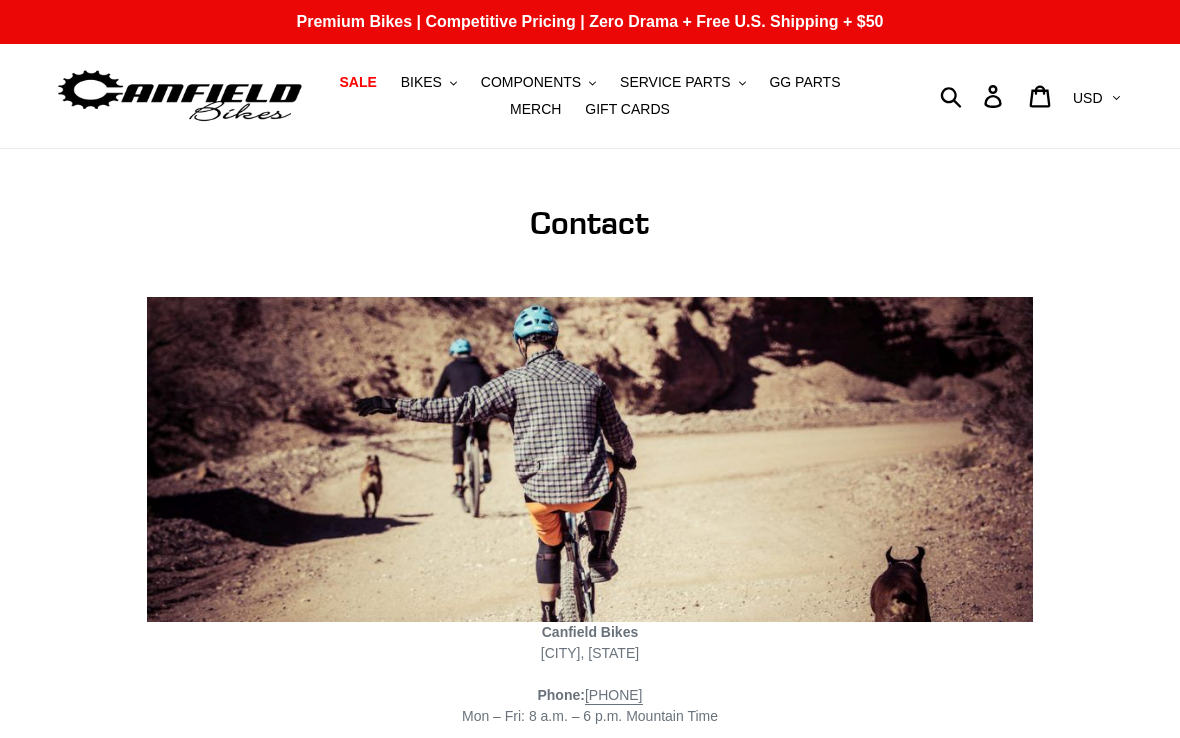 scroll, scrollTop: 0, scrollLeft: 0, axis: both 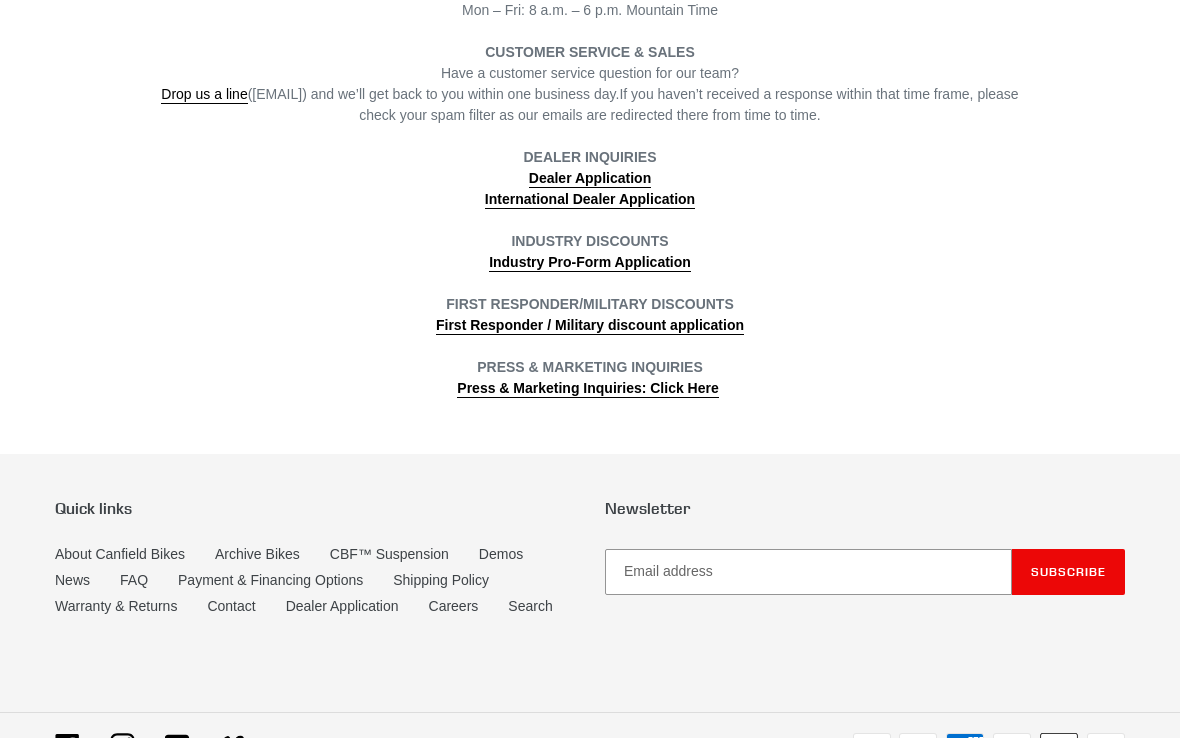 click on "First Responder / Military discount application" at bounding box center [590, 325] 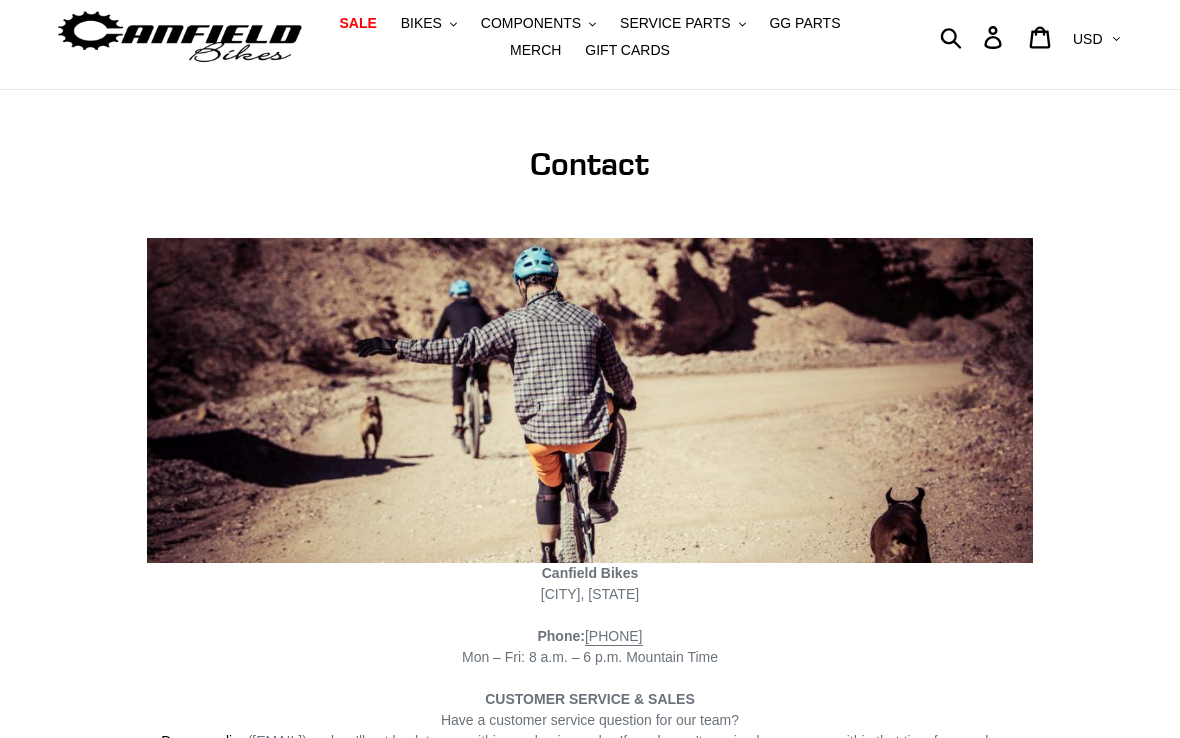 scroll, scrollTop: 0, scrollLeft: 0, axis: both 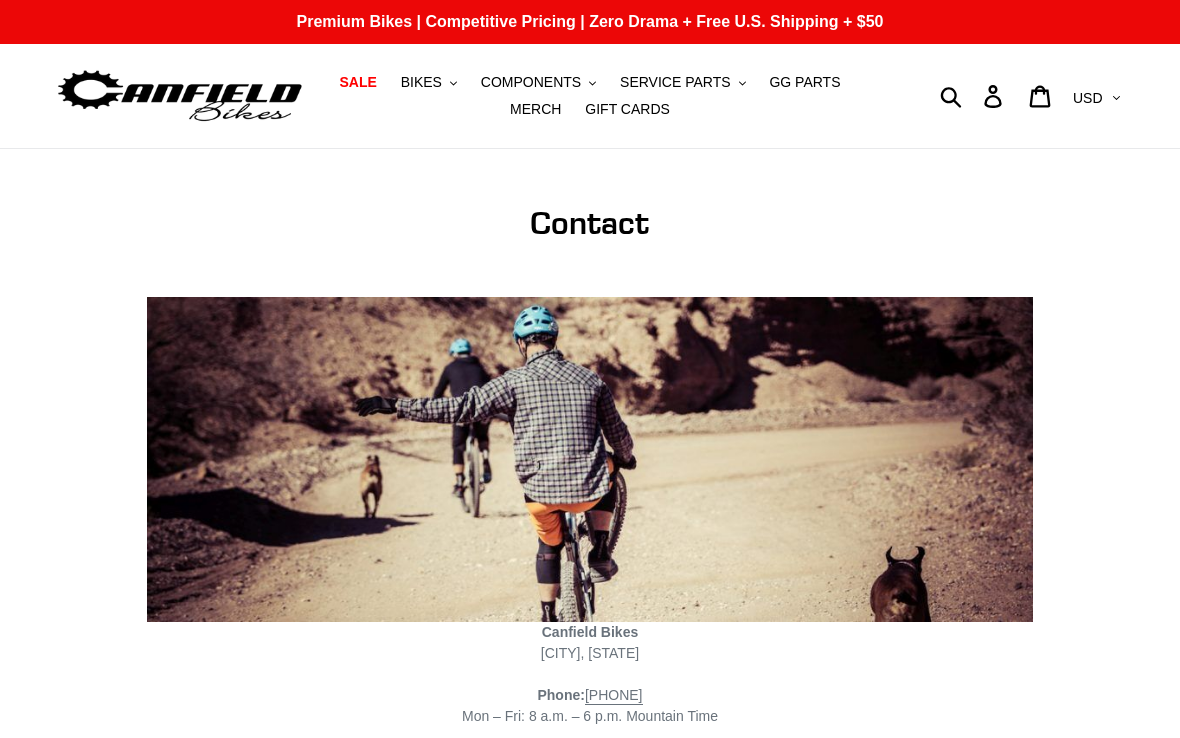 click on "SALE" at bounding box center [357, 82] 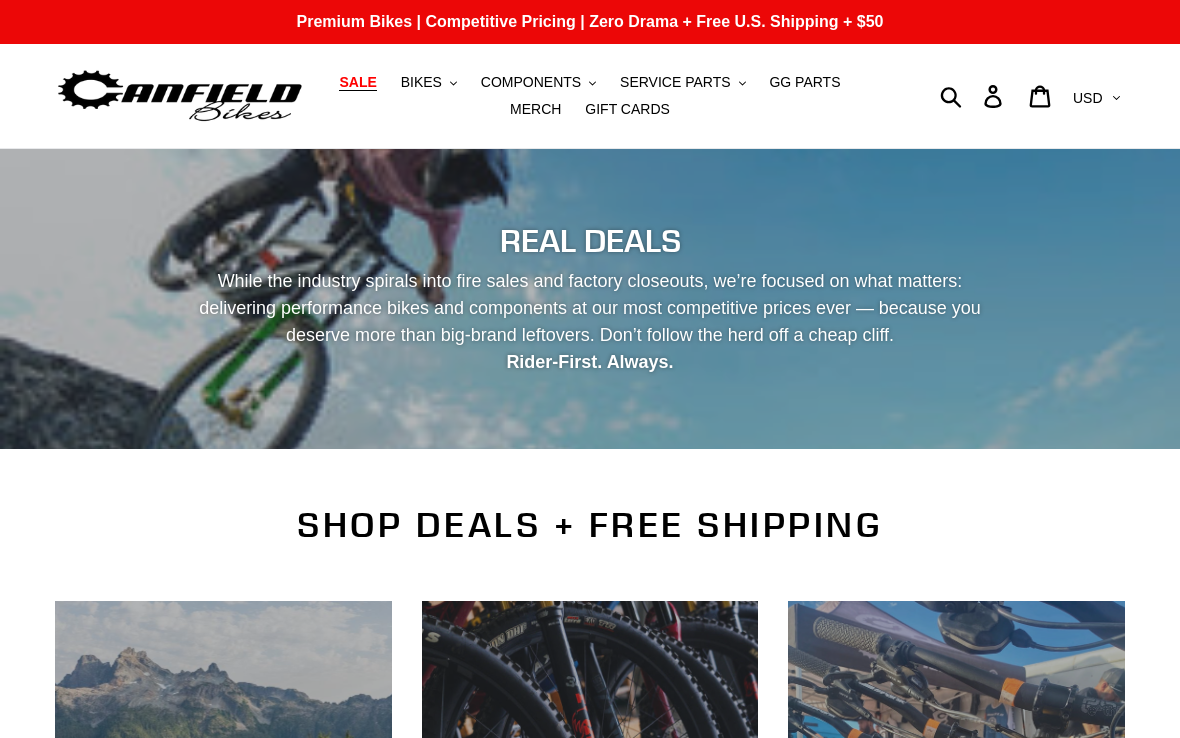 scroll, scrollTop: 0, scrollLeft: 0, axis: both 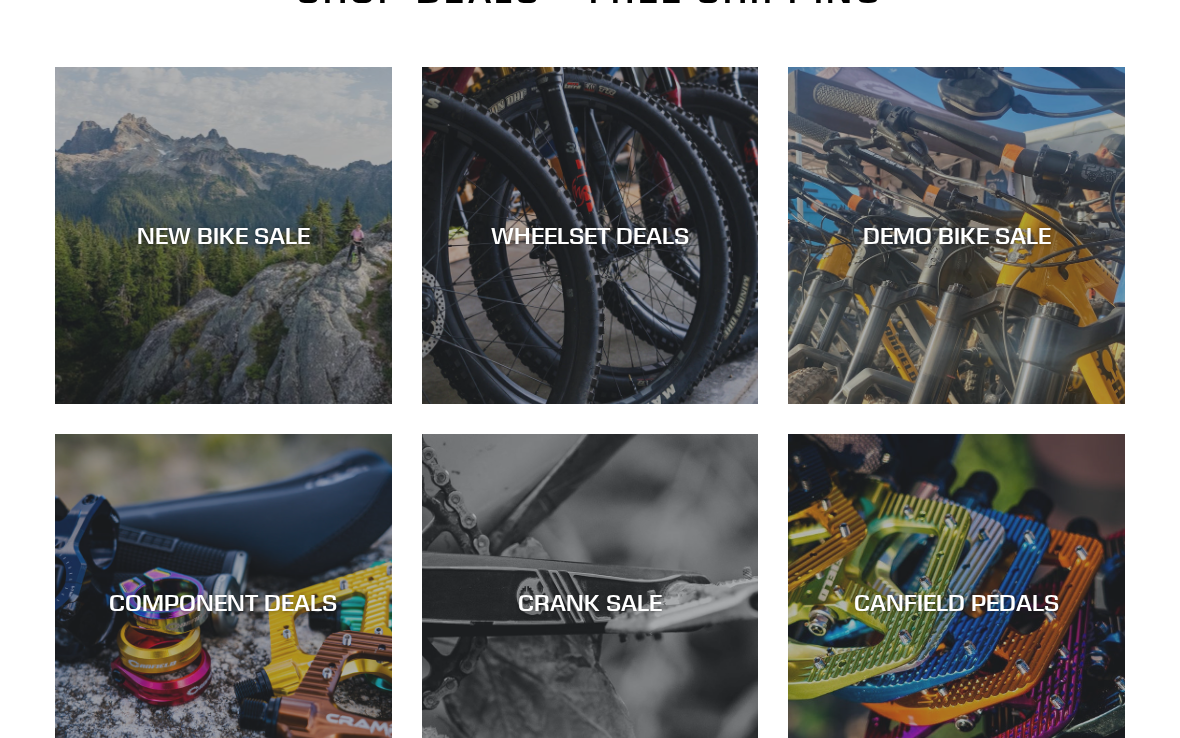click on "DEMO BIKE SALE" at bounding box center (956, 235) 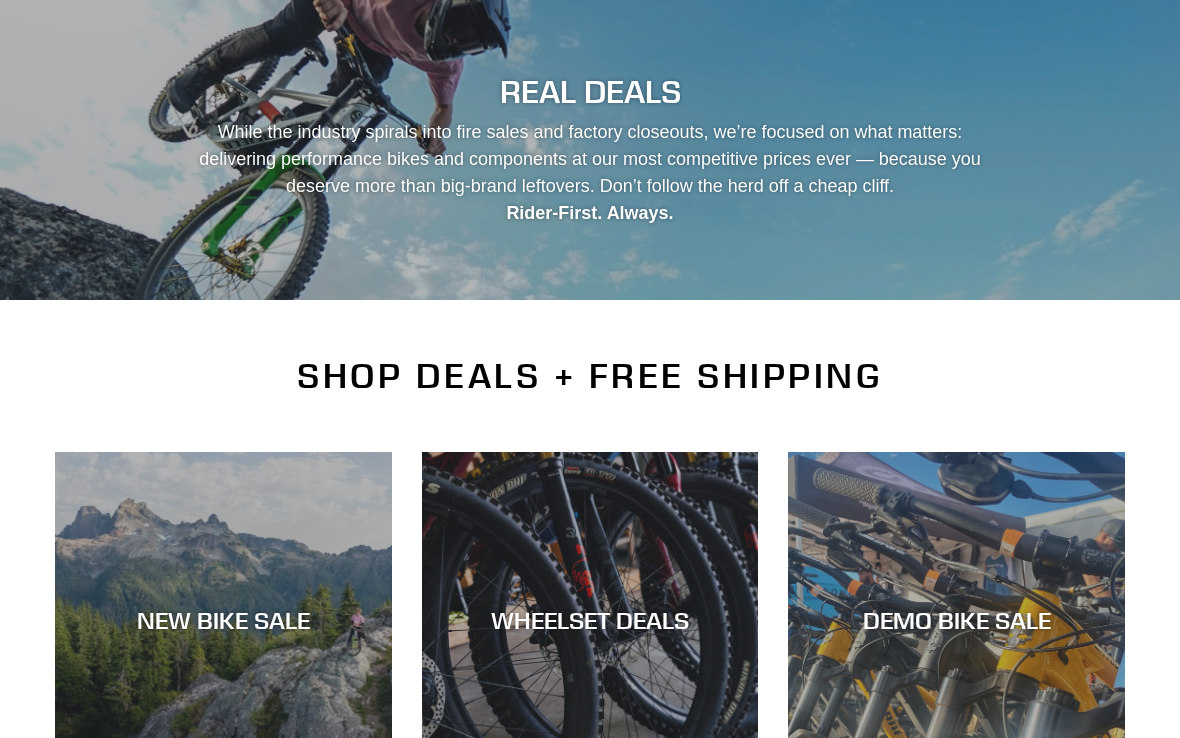 scroll, scrollTop: 534, scrollLeft: 0, axis: vertical 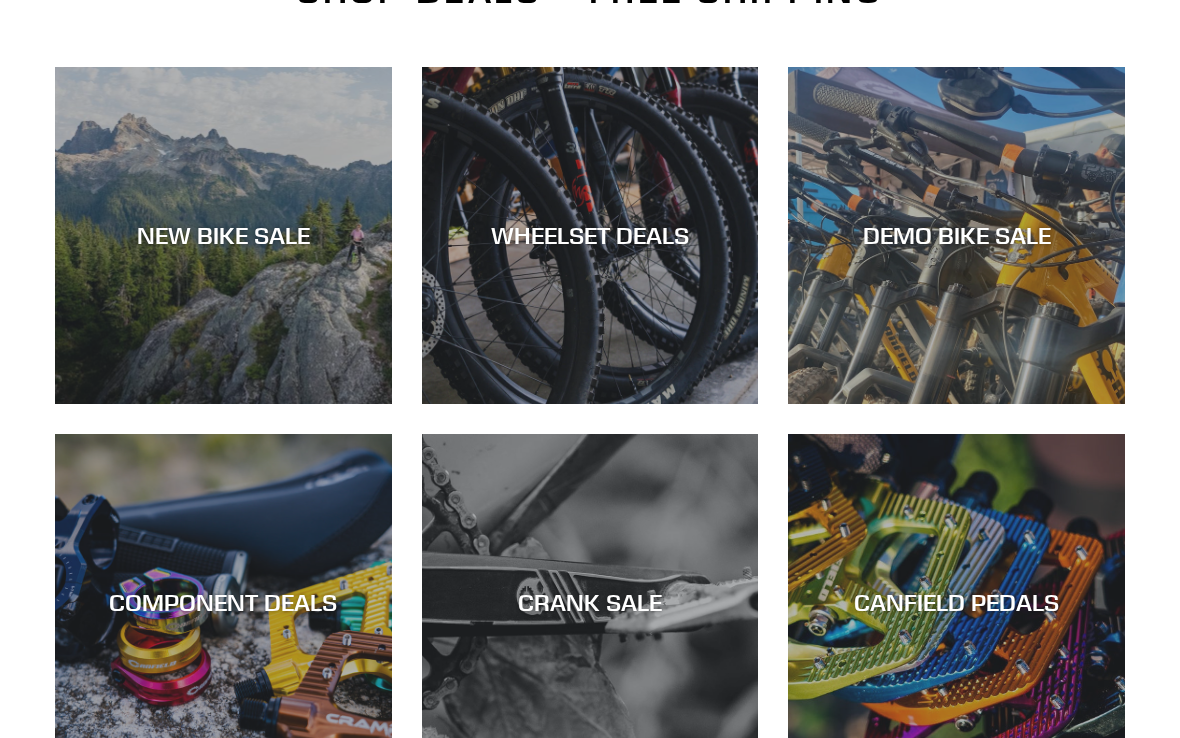 click on "NEW BIKE SALE" at bounding box center [223, 404] 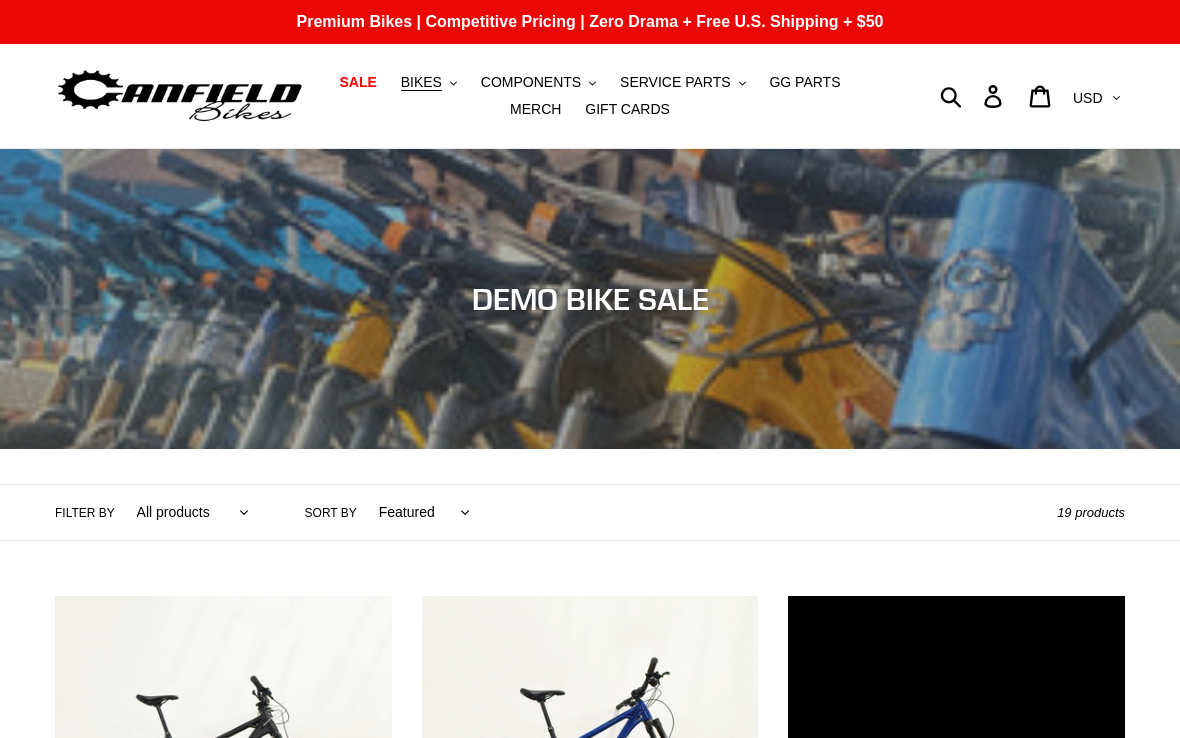 scroll, scrollTop: 0, scrollLeft: 0, axis: both 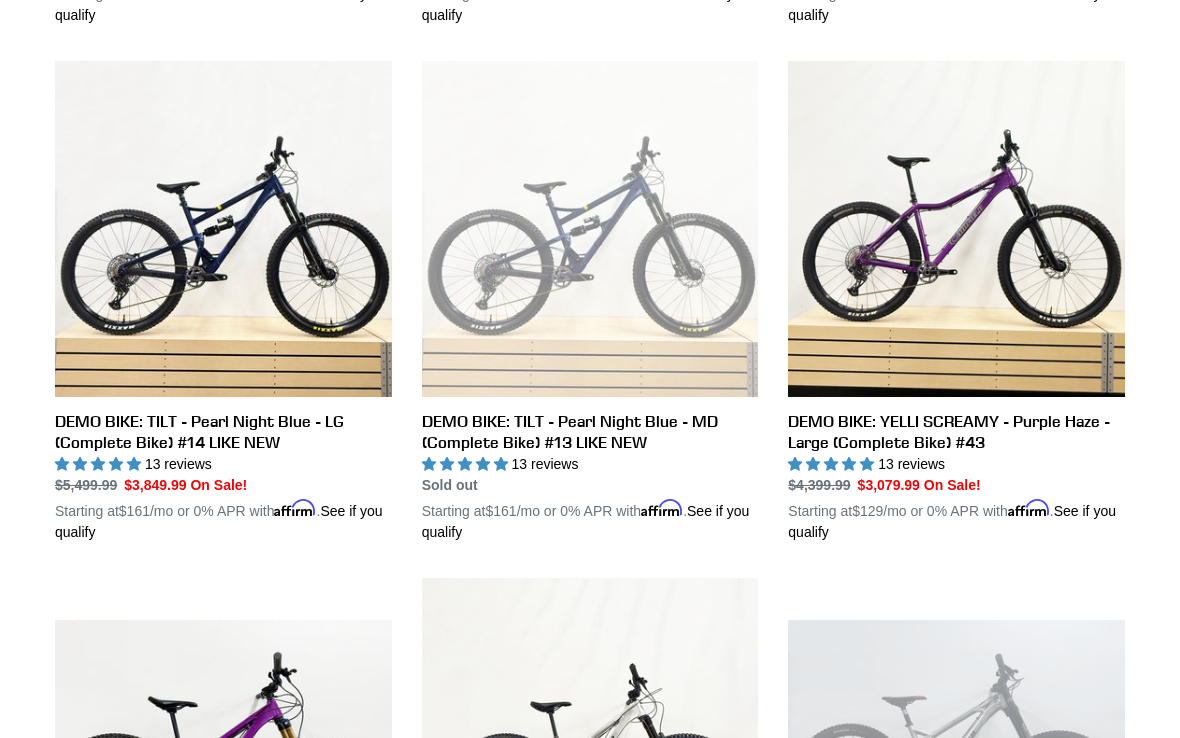 click on "DEMO BIKE: YELLI SCREAMY - Purple Haze - Large (Complete Bike) #43" at bounding box center [956, 302] 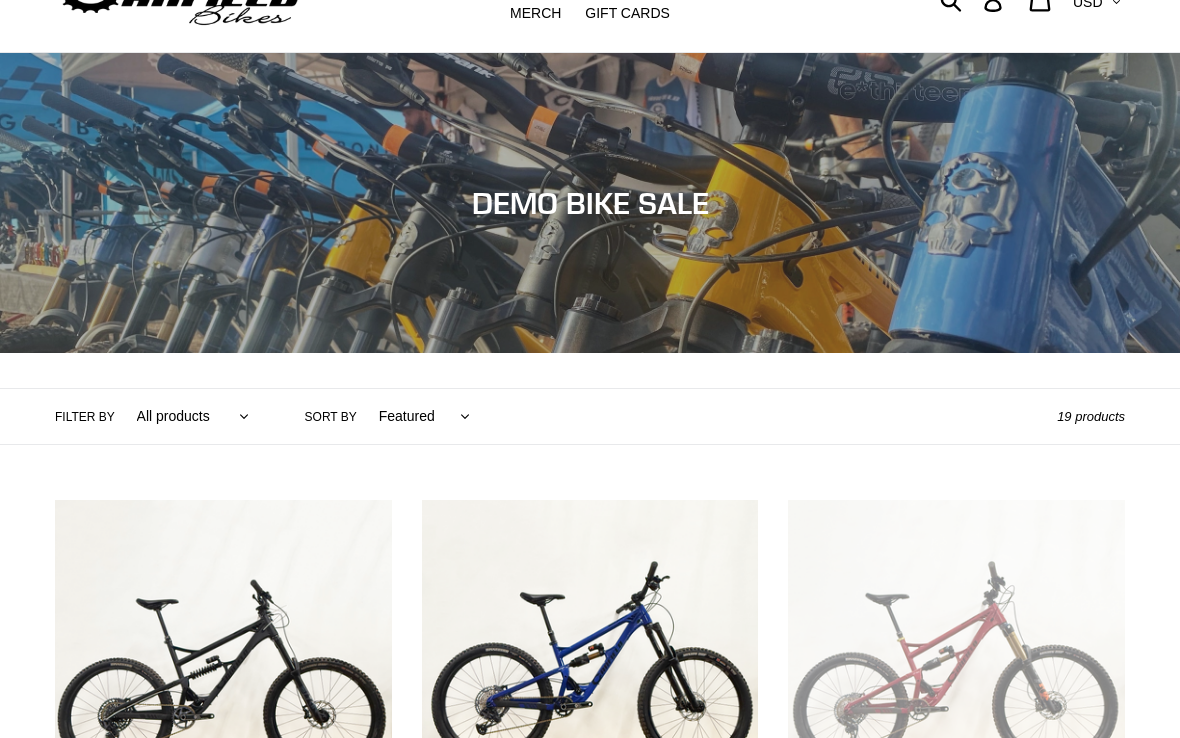 scroll, scrollTop: 0, scrollLeft: 0, axis: both 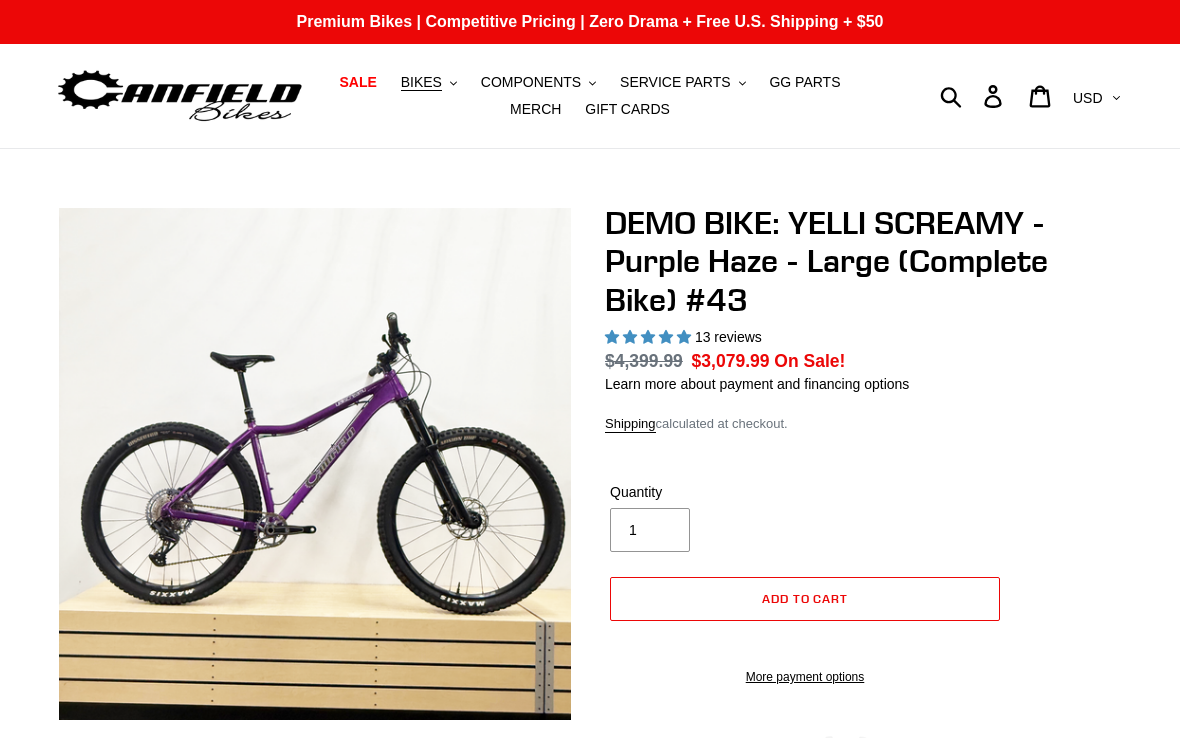 select on "highest-rating" 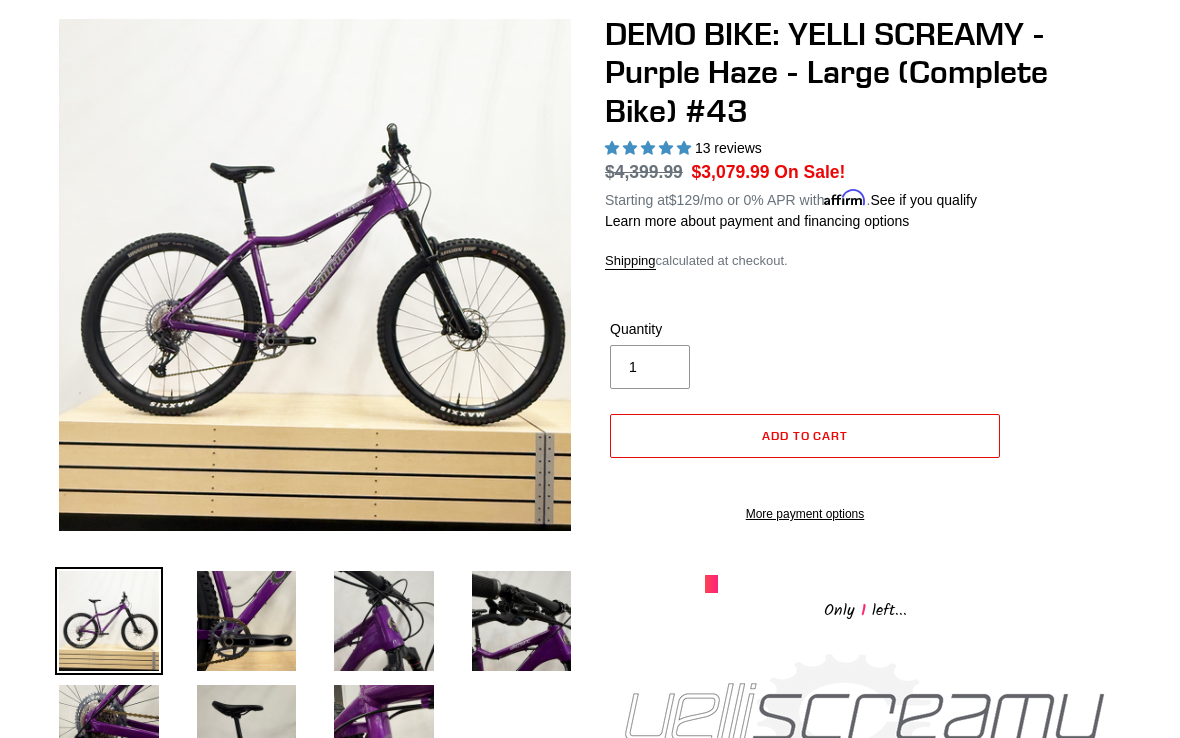 scroll, scrollTop: 171, scrollLeft: 0, axis: vertical 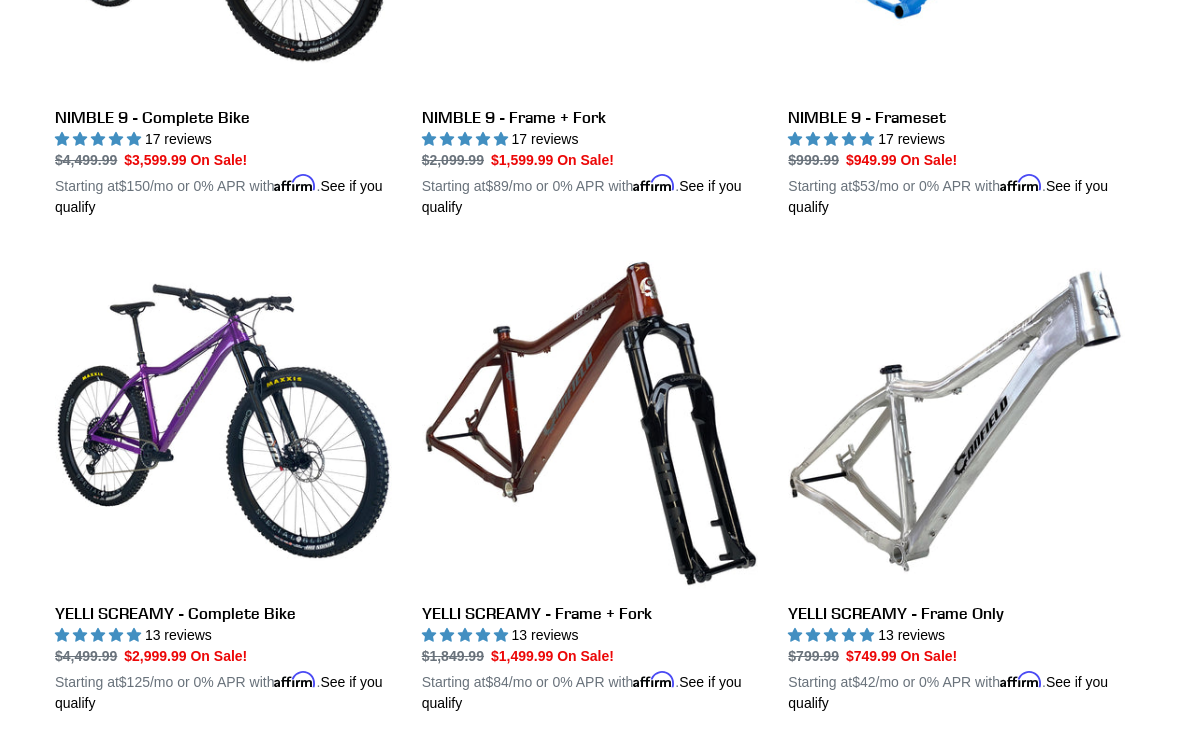 click on "NIMBLE 9 - Frameset
NIMBLE 9 - Frameset
17 reviews
Regular price
$999.99
Sale price
$949.99
On Sale!
Unit price
/ per
Starting at  $53 /mo or 0% APR with  Affirm .  See if you qualify" at bounding box center [941, 5] 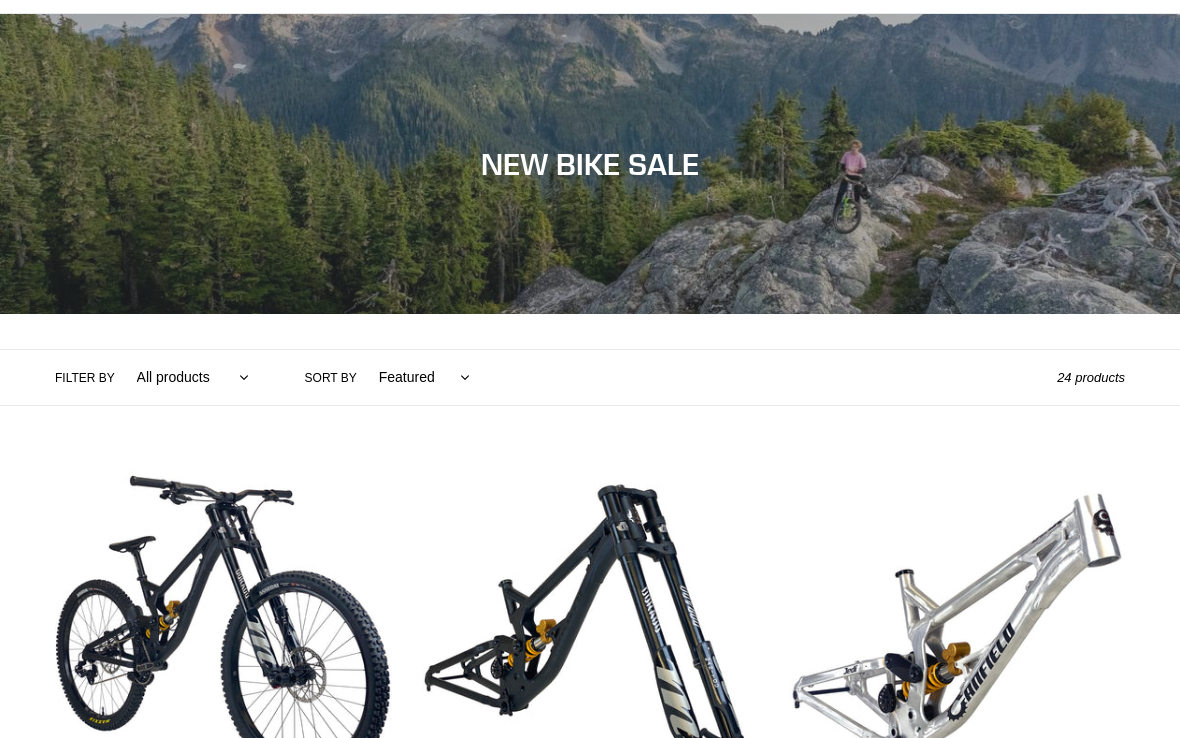 scroll, scrollTop: 0, scrollLeft: 0, axis: both 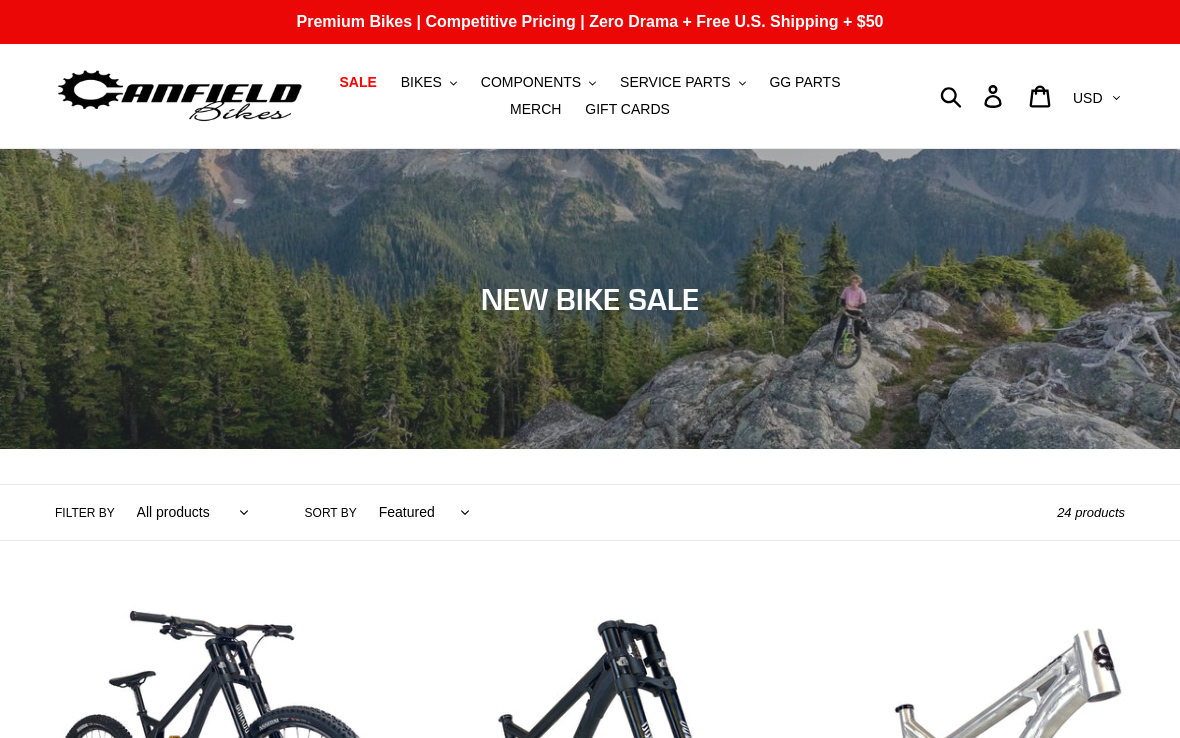 click on "BIKES" at bounding box center (421, 82) 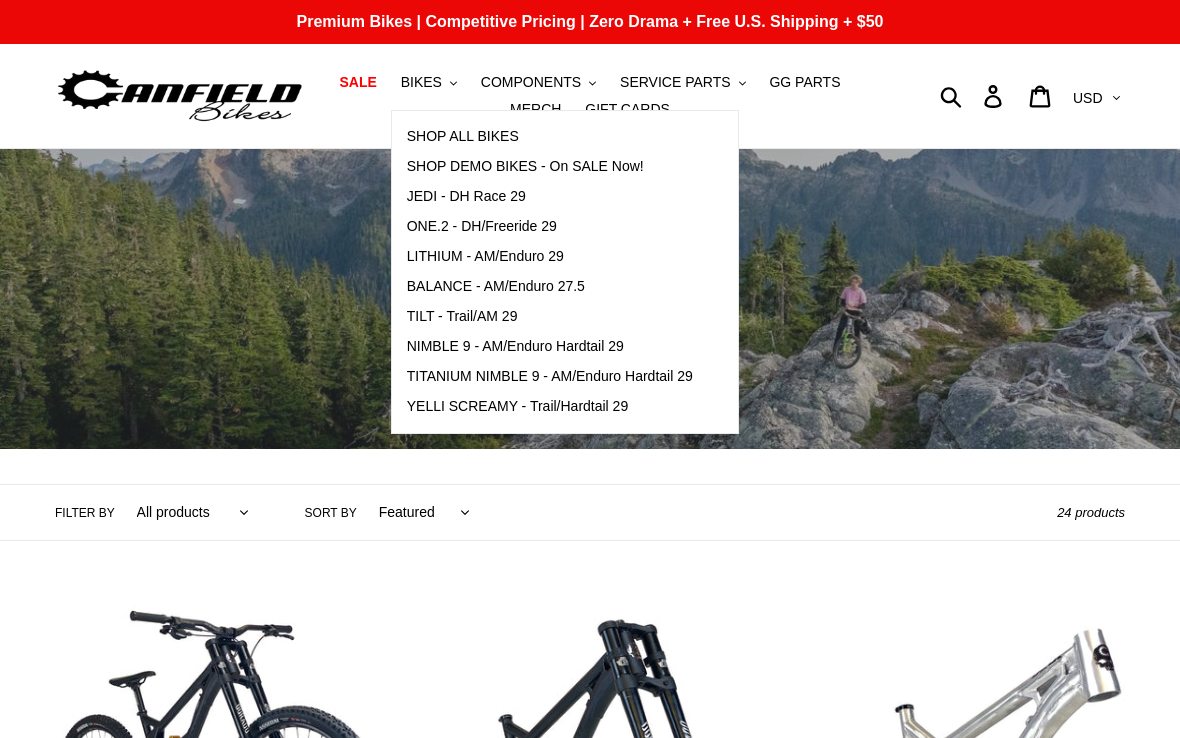 click on "NIMBLE 9 - AM/Enduro Hardtail 29" at bounding box center (515, 346) 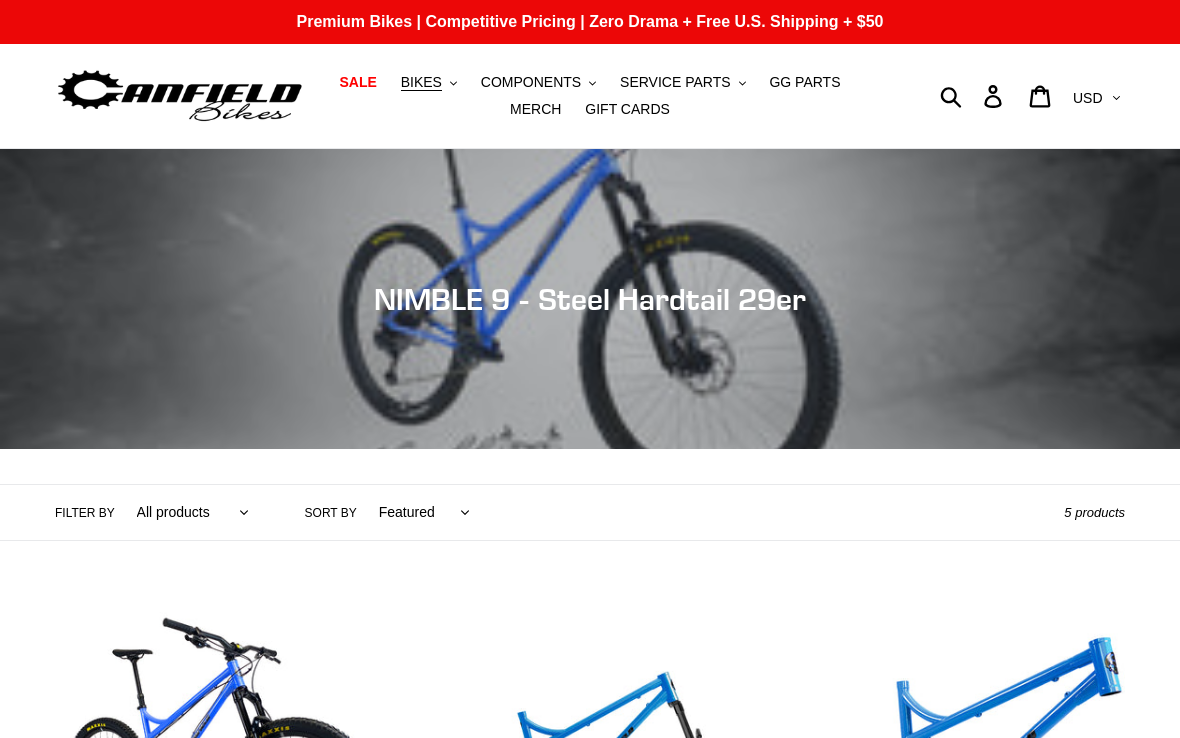 scroll, scrollTop: 0, scrollLeft: 0, axis: both 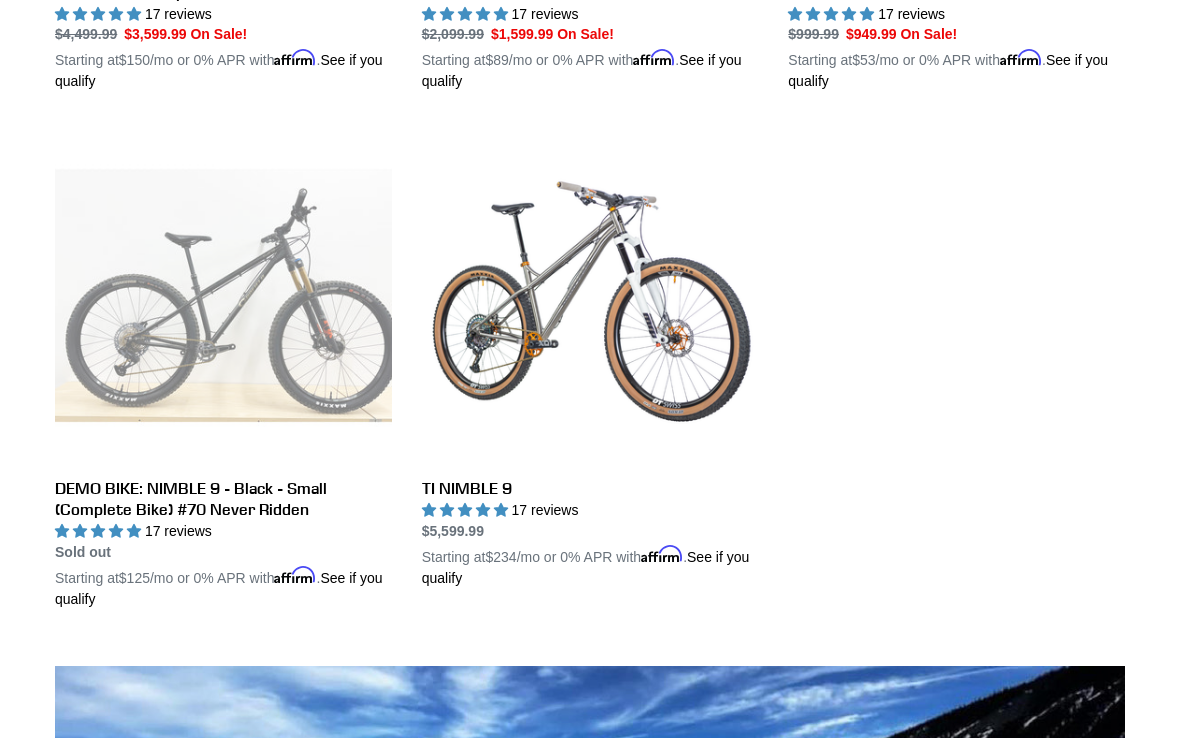 click on "TI NIMBLE 9" at bounding box center [590, 357] 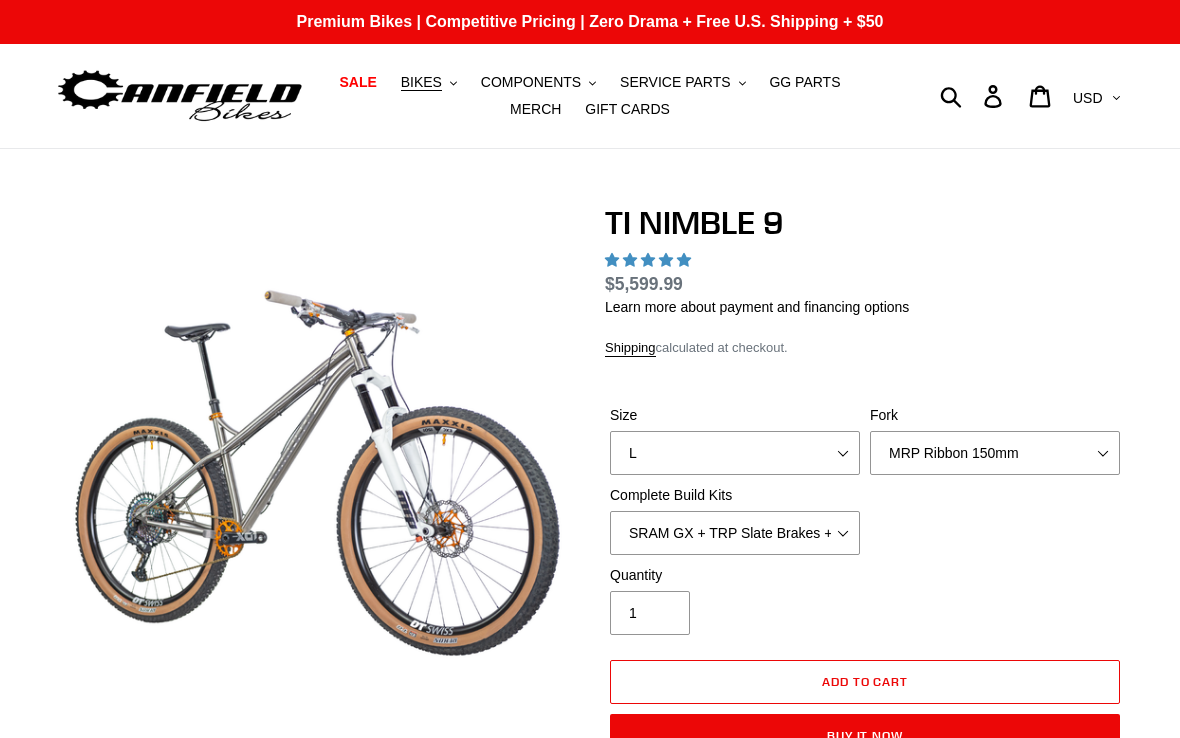 scroll, scrollTop: 0, scrollLeft: 0, axis: both 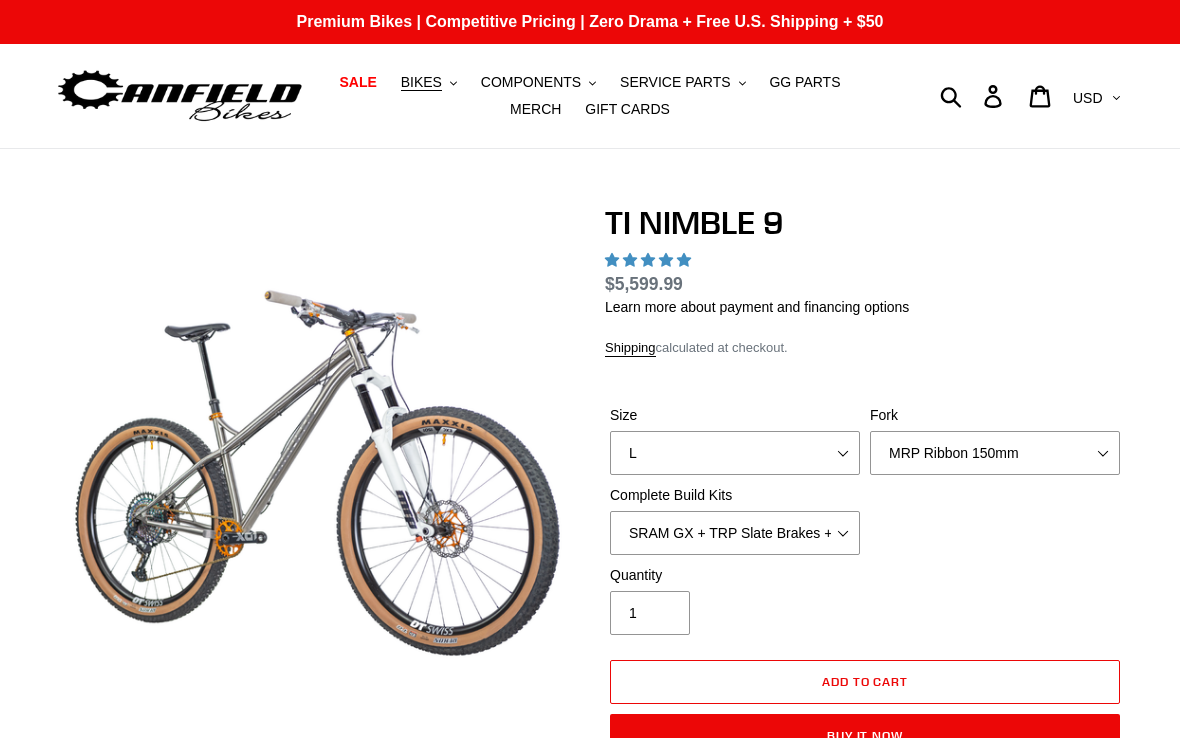 select on "highest-rating" 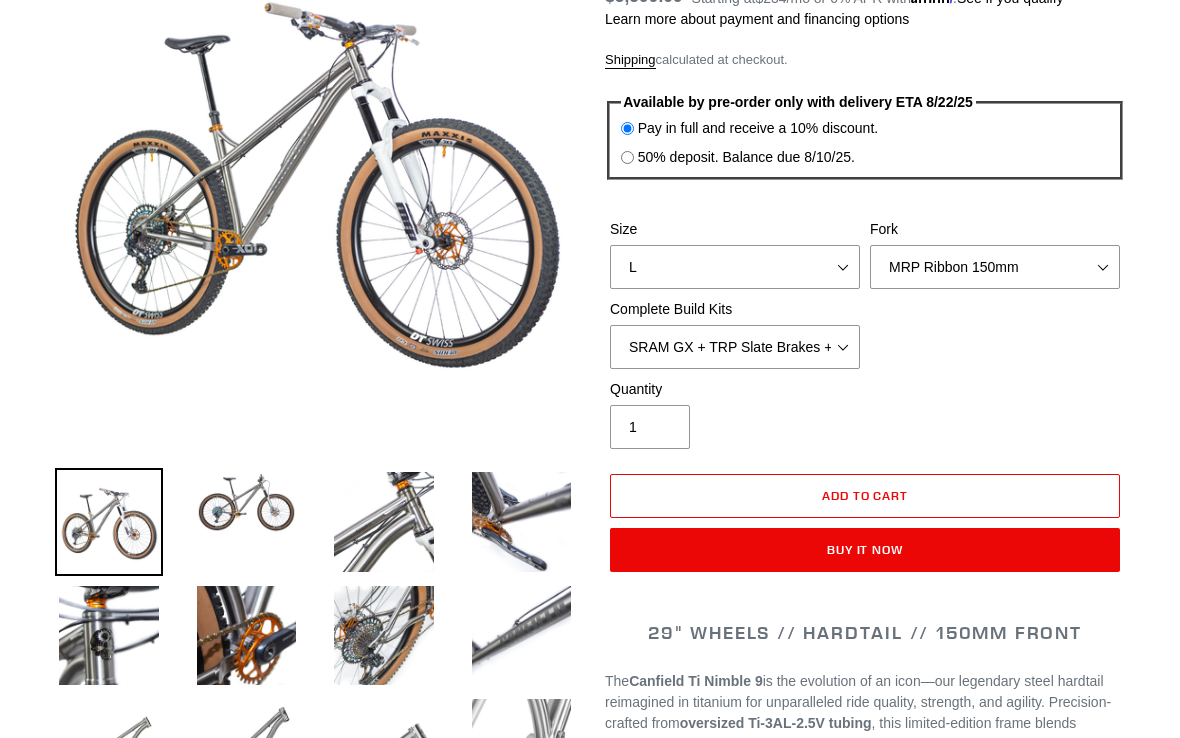scroll, scrollTop: 289, scrollLeft: 0, axis: vertical 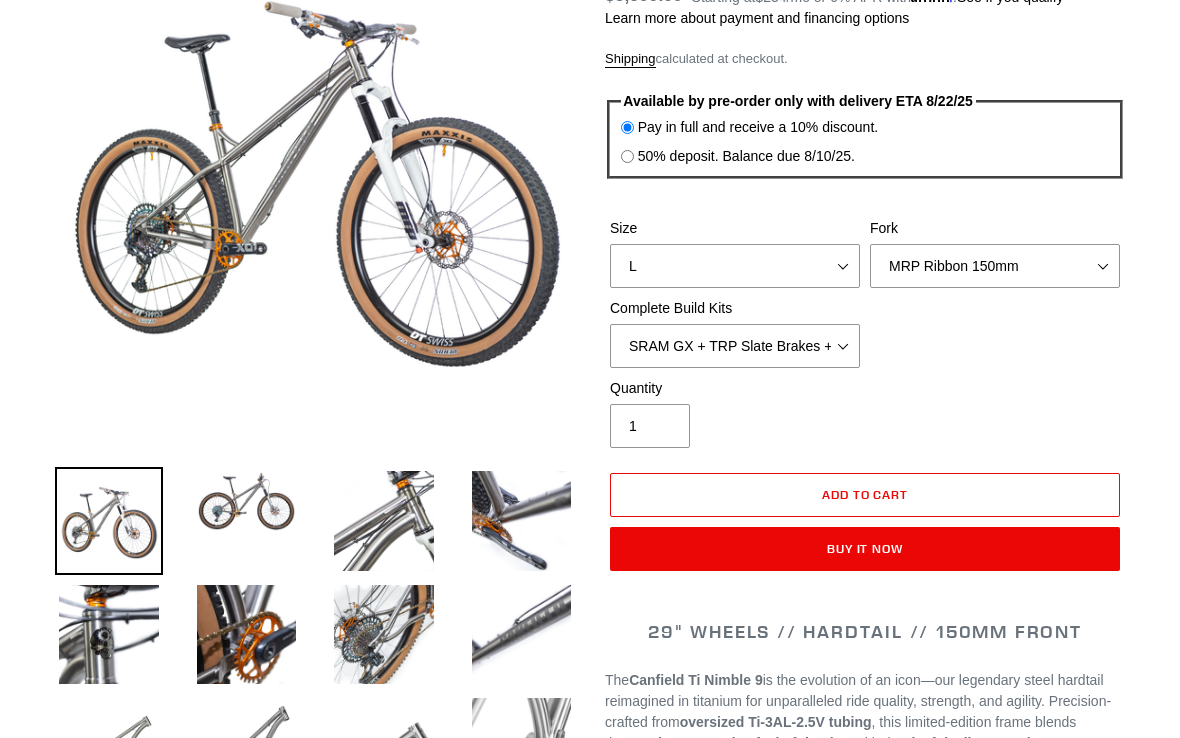 click at bounding box center [247, 501] 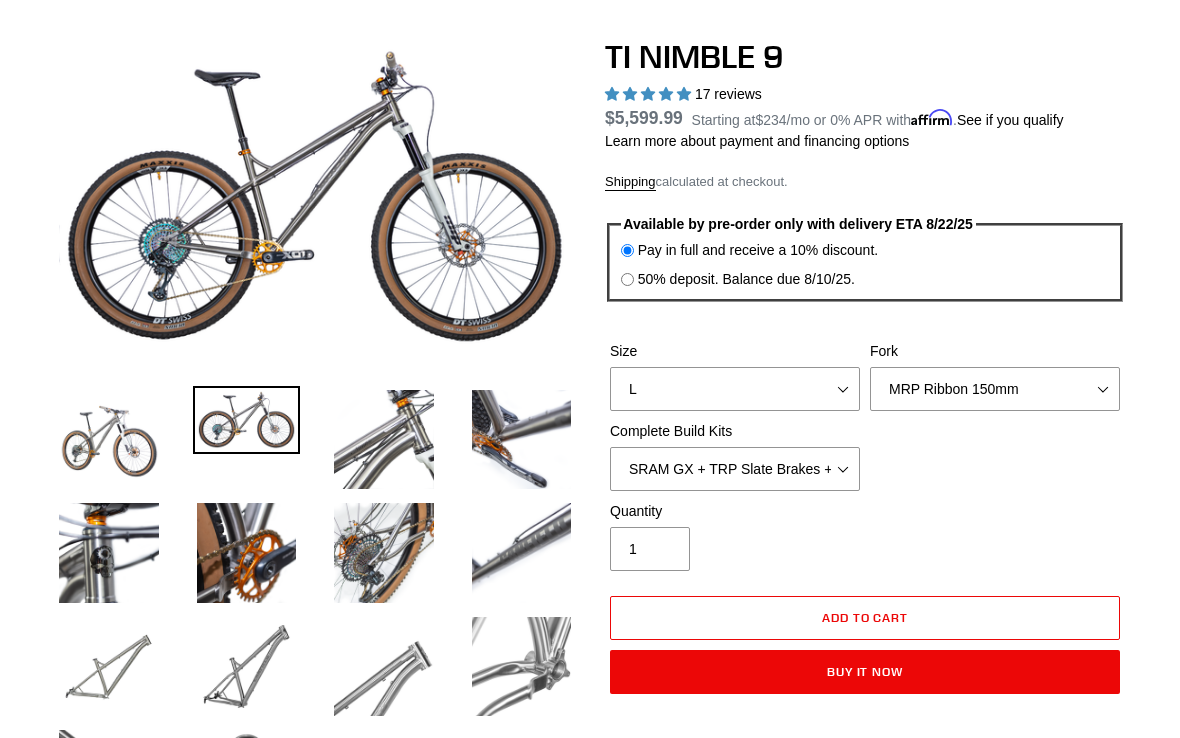 scroll, scrollTop: 166, scrollLeft: 0, axis: vertical 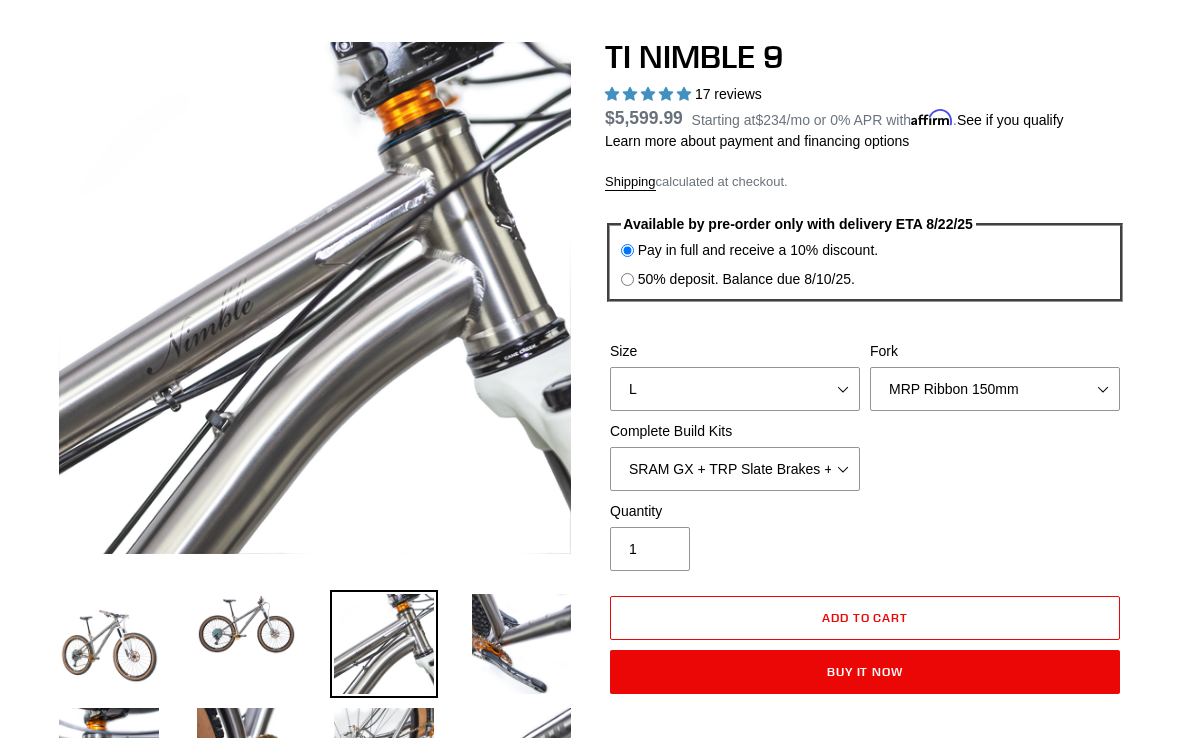 click at bounding box center [522, 644] 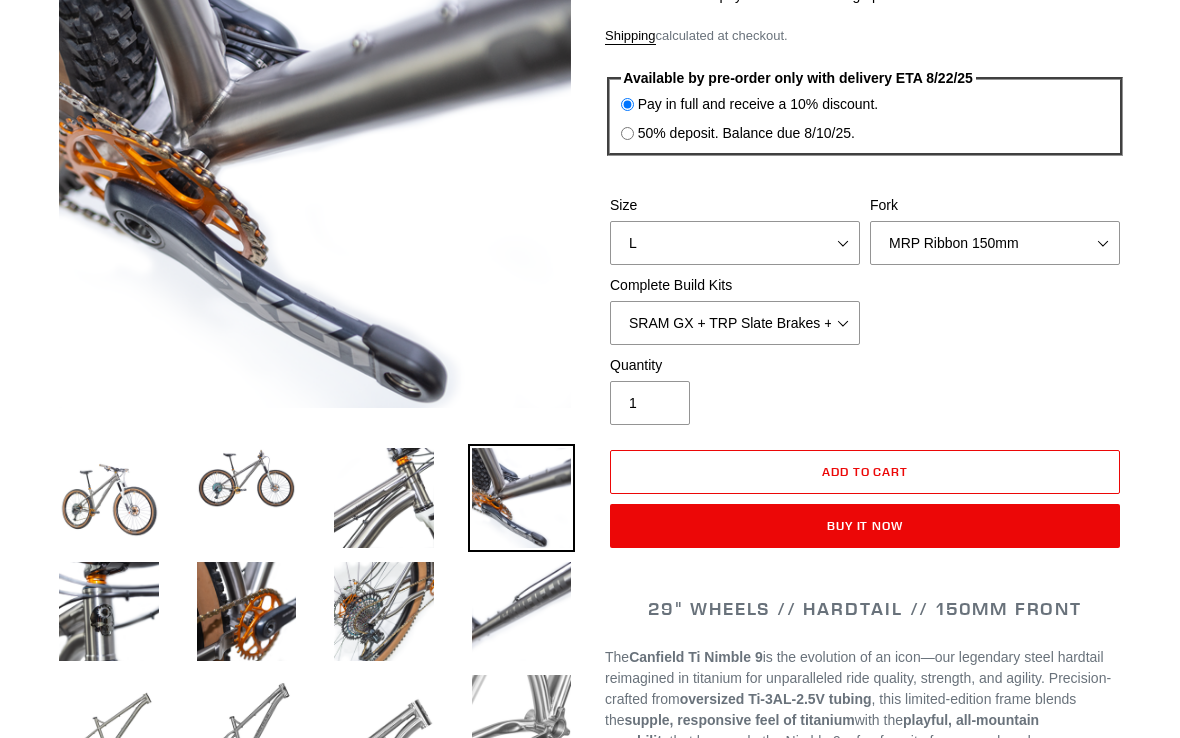scroll, scrollTop: 324, scrollLeft: 0, axis: vertical 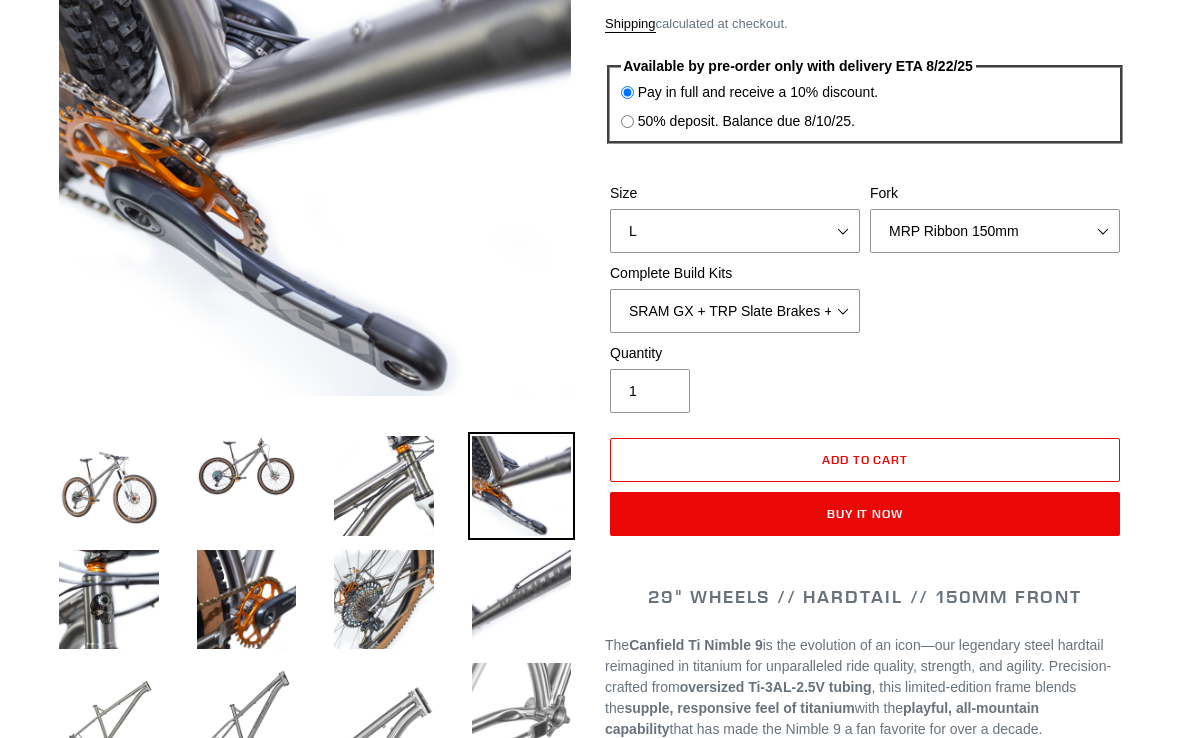 click at bounding box center (109, 600) 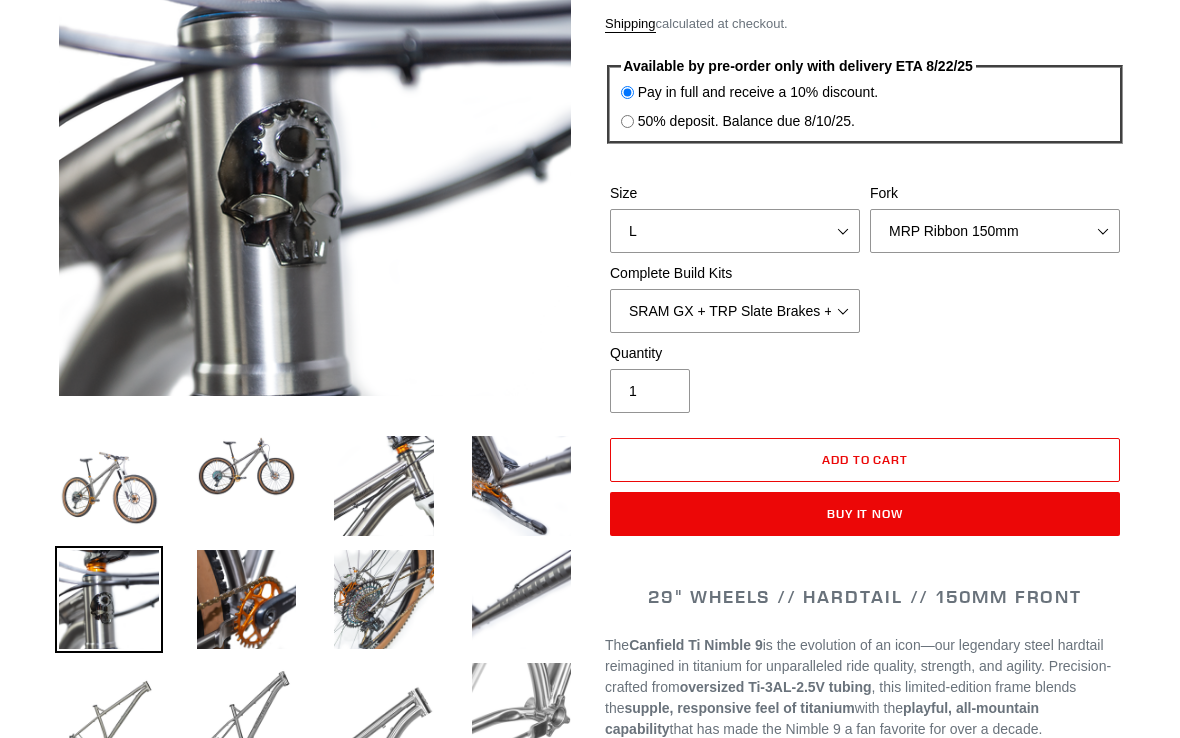 click at bounding box center [247, 600] 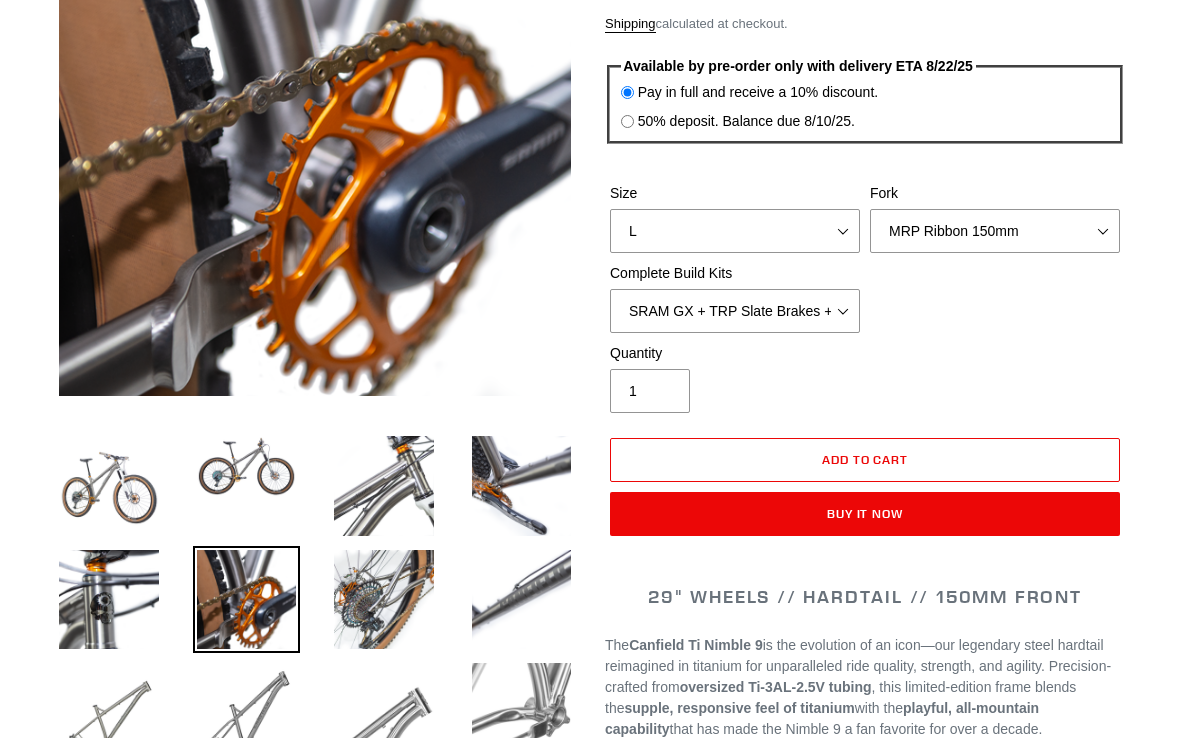 click at bounding box center [384, 600] 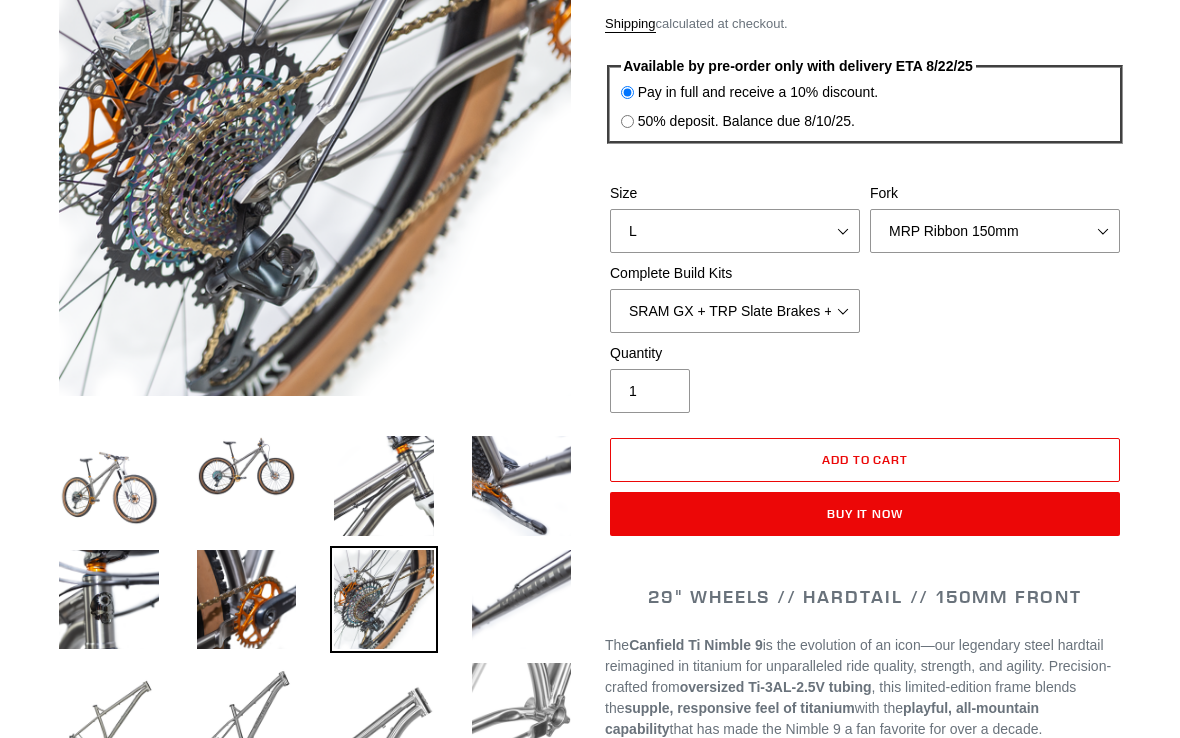 click at bounding box center [522, 600] 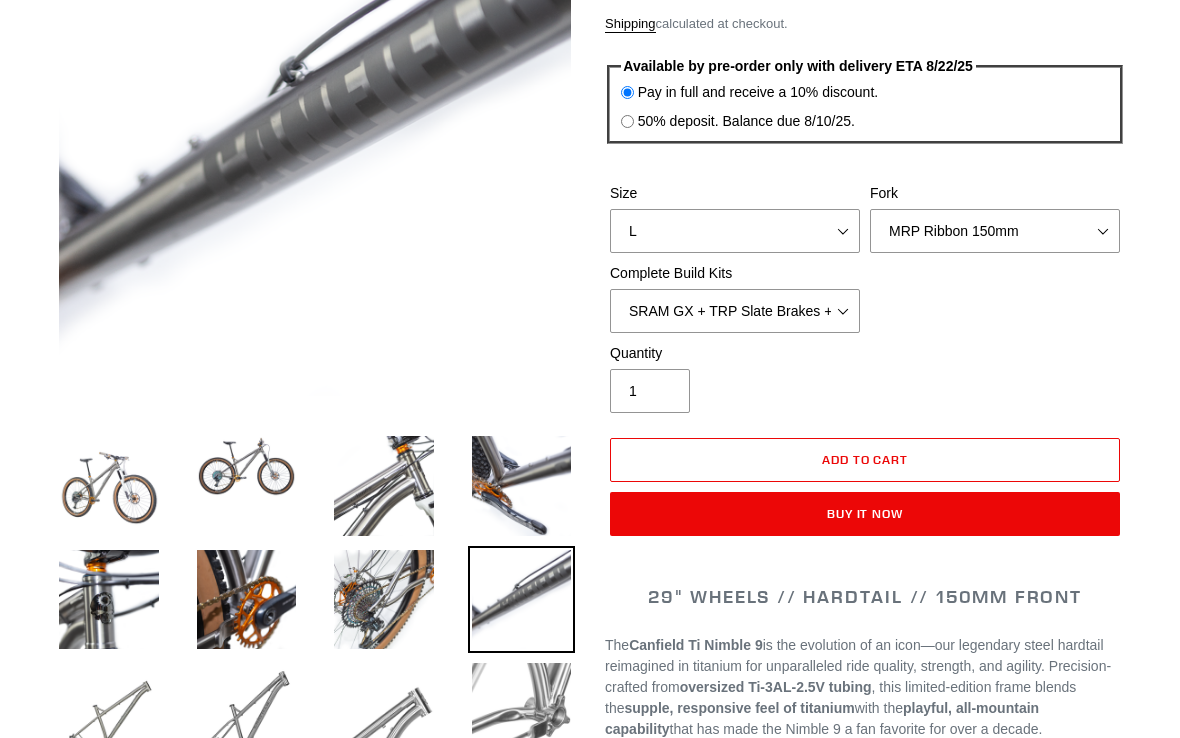 click at bounding box center (109, 713) 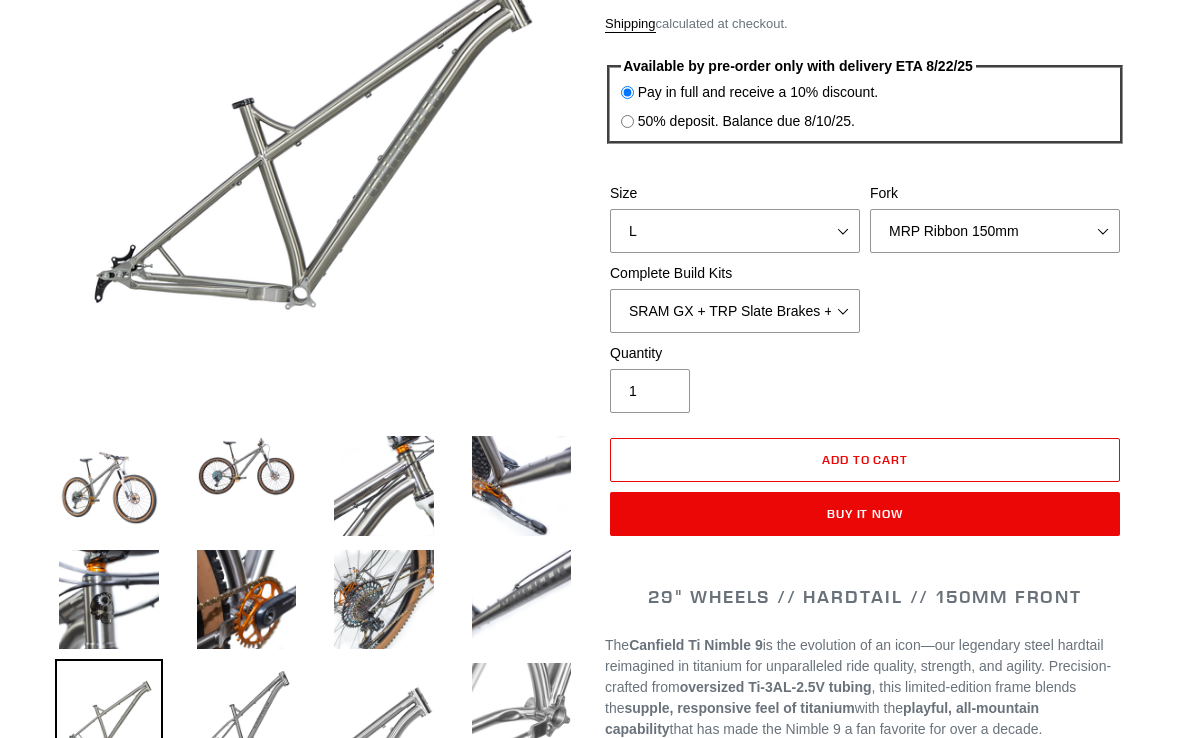 click at bounding box center [522, 713] 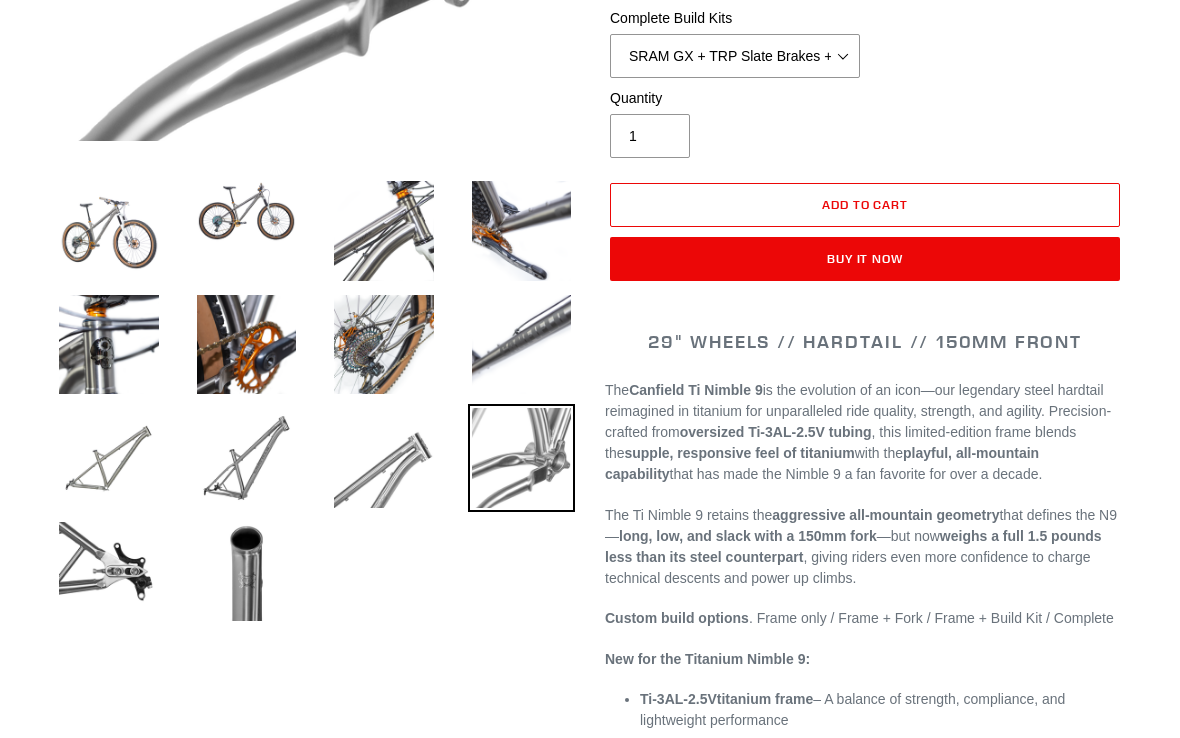 scroll, scrollTop: 722, scrollLeft: 0, axis: vertical 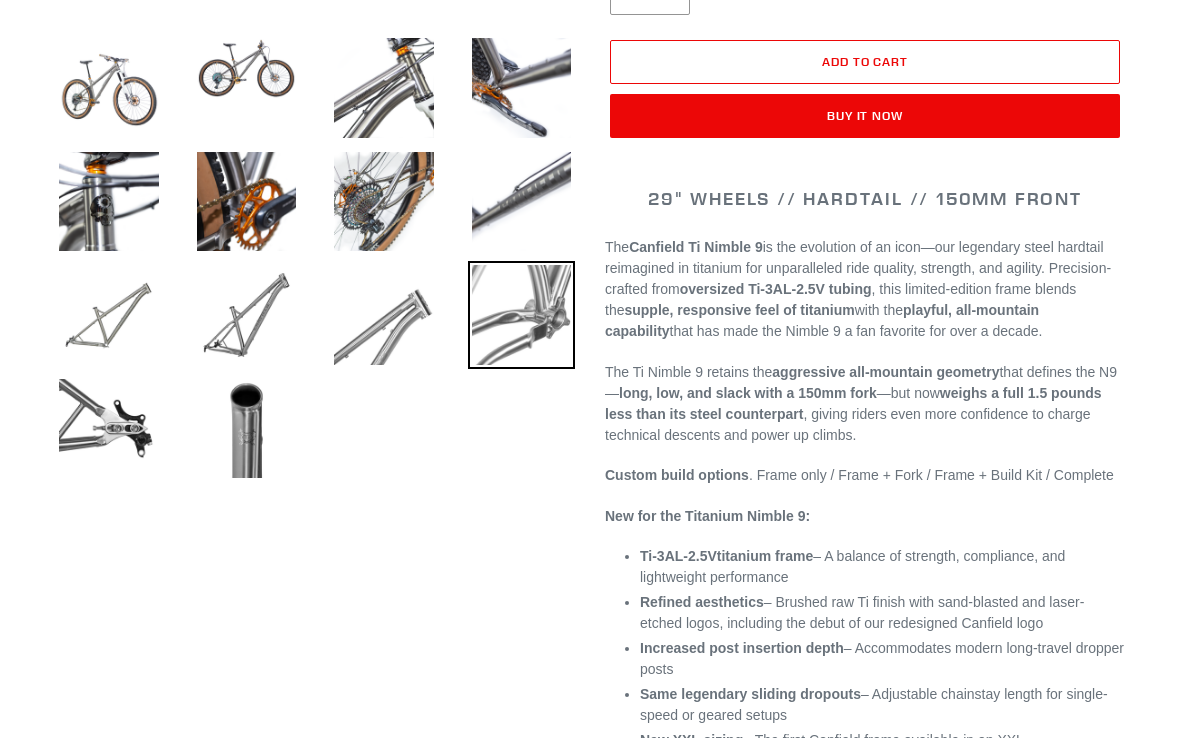 click at bounding box center (247, 429) 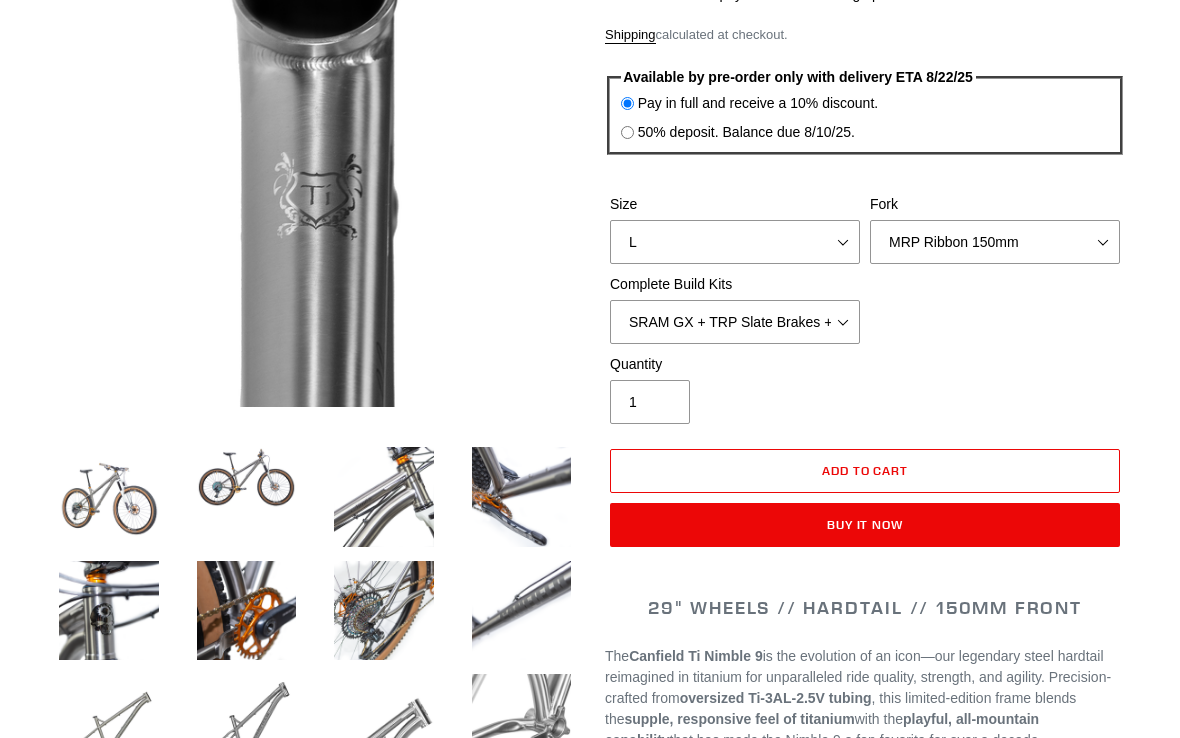 scroll, scrollTop: 306, scrollLeft: 0, axis: vertical 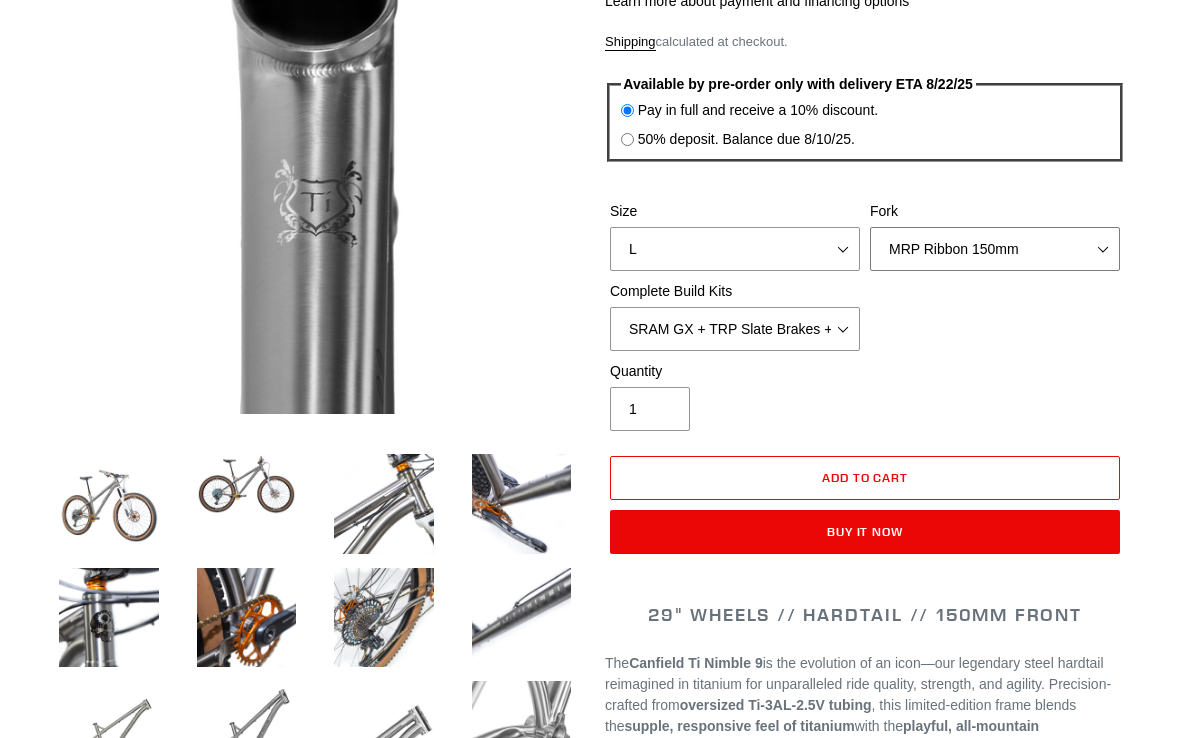 click on "MRP Ribbon 150mm
RockShox Lyrik 150mm
Fox Factory 36 150mm
Cane Creek Helm 150mm
Fork - None" at bounding box center (995, 249) 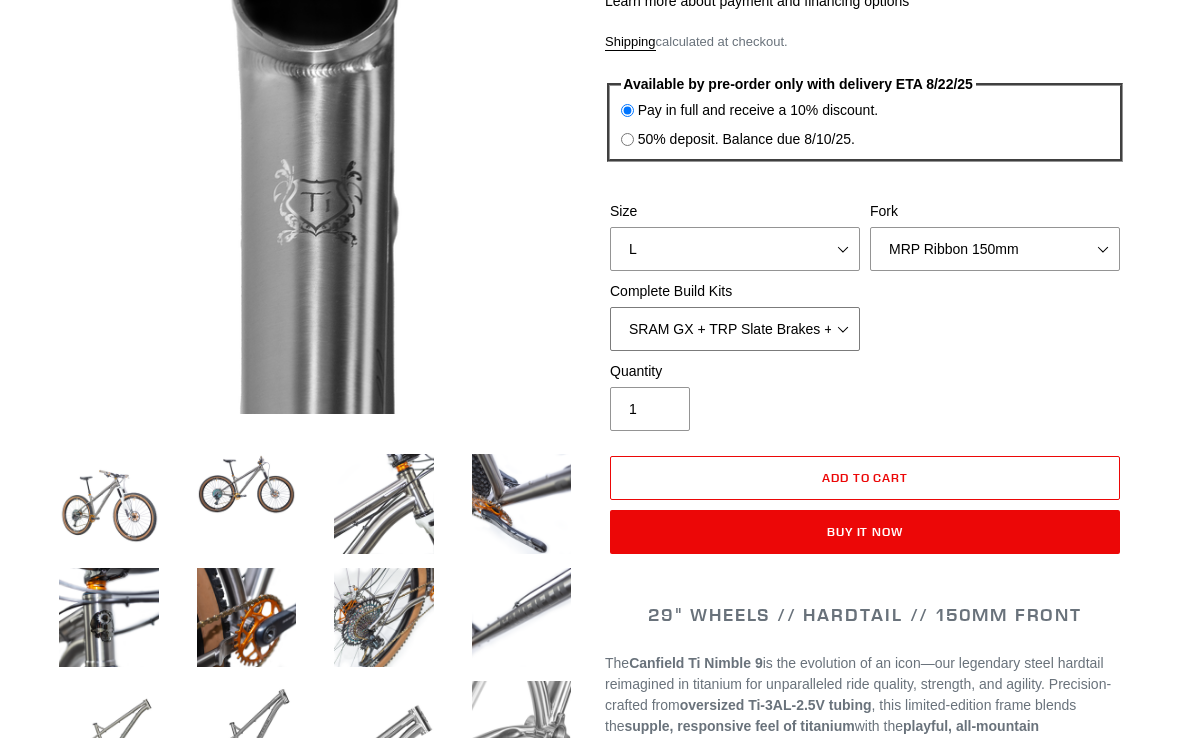 click on "SRAM GX + TRP Slate Brakes + Rotors + e13 LG-1 Wheels
SHIMANO XT + SHIMANO brakes + Rotors + e13 LG-1 Wheels
SRAM XO + Guide Brakes + Rotors + Atomik AL Wheels
SHIMANO XTR + HOPE Brakes + DT Swiss Carbon Wheels
Complete Build Kit - None (Contact us for Custom Builds)" at bounding box center [735, 329] 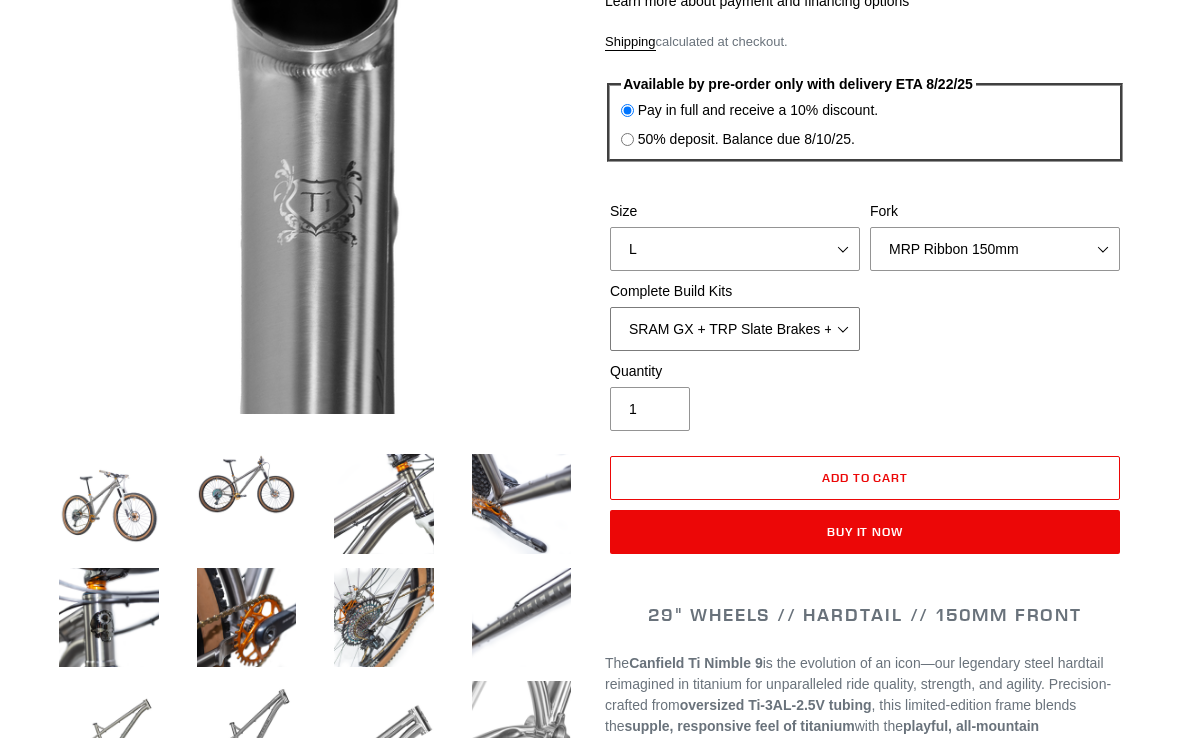select on "SHIMANO XT + SHIMANO brakes + Rotors + e13 LG-1 Wheels" 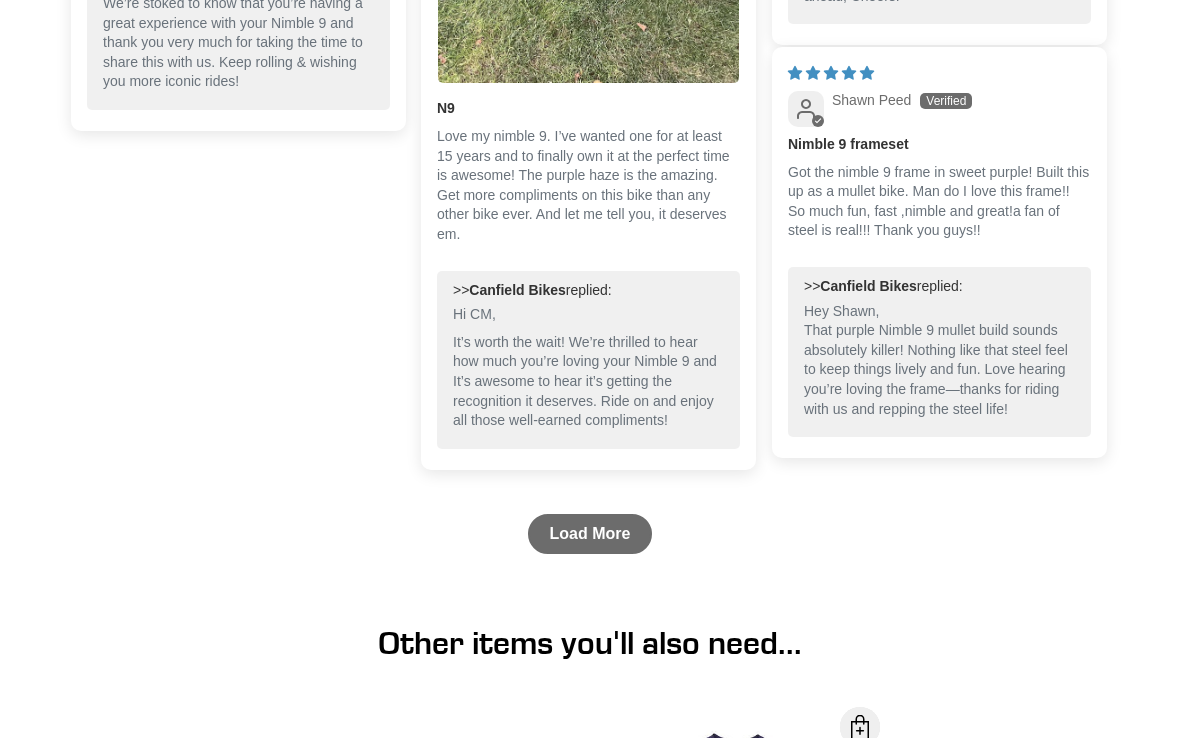 scroll, scrollTop: 6419, scrollLeft: 0, axis: vertical 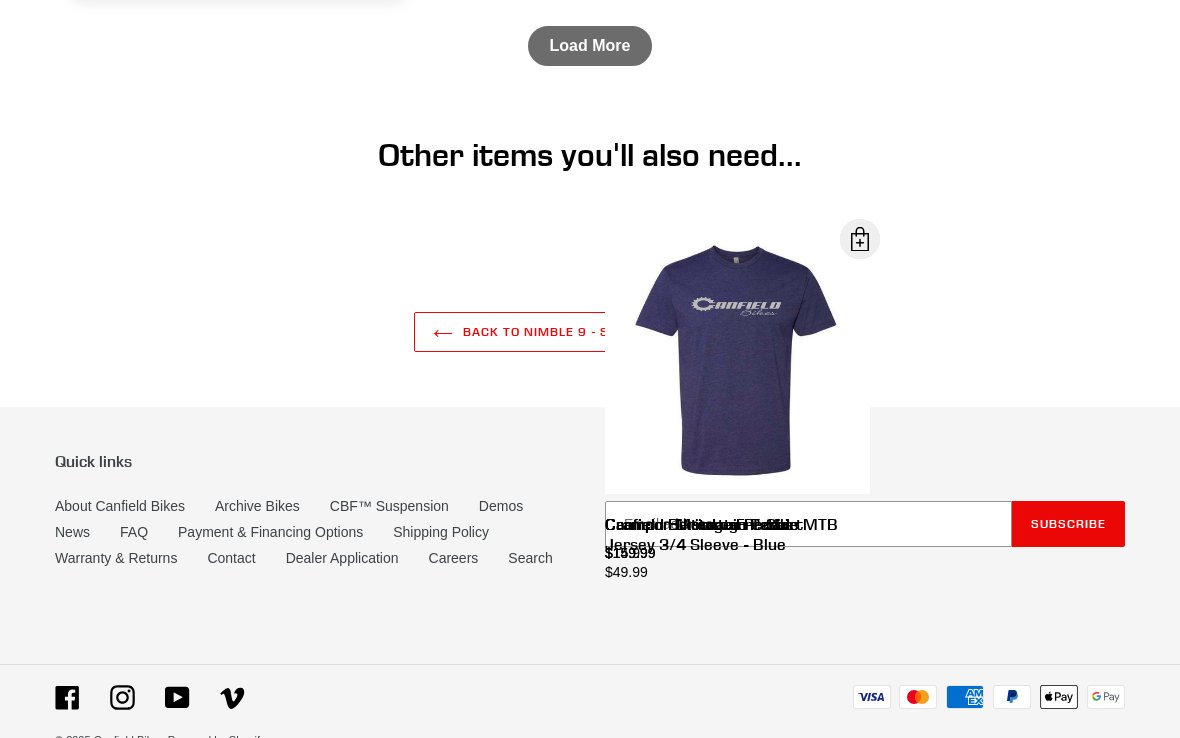 click on "Load More" at bounding box center [590, 46] 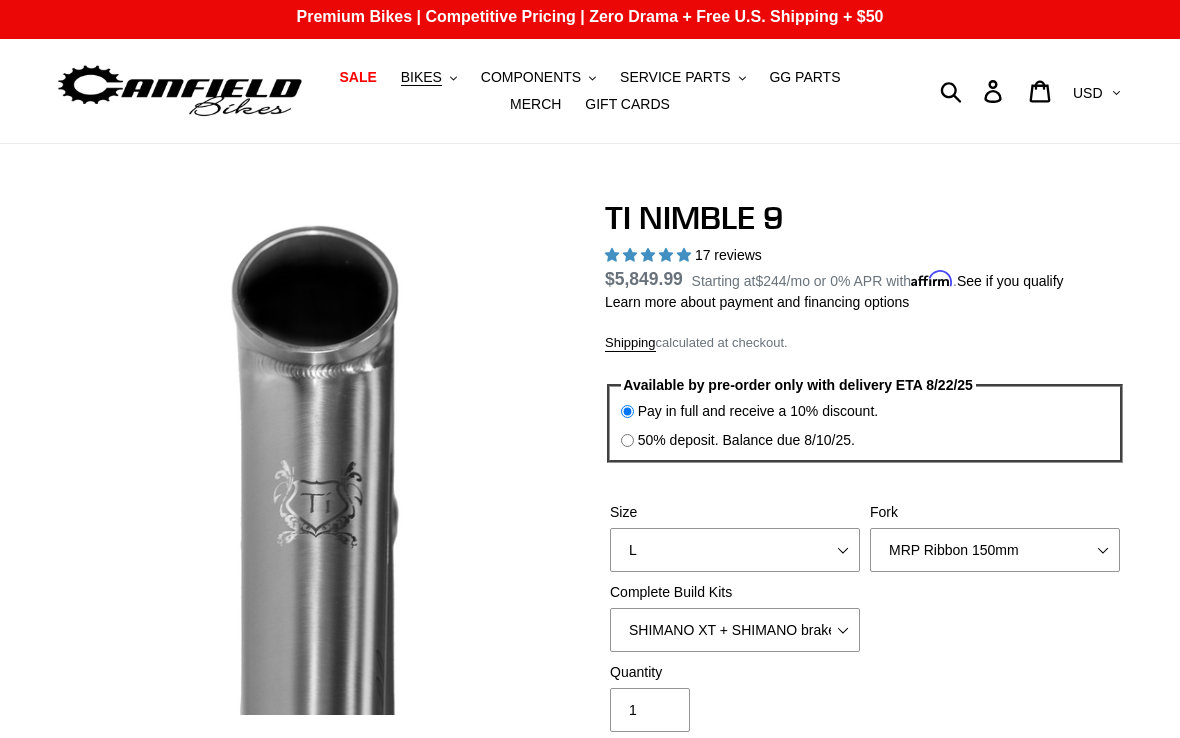 scroll, scrollTop: 0, scrollLeft: 0, axis: both 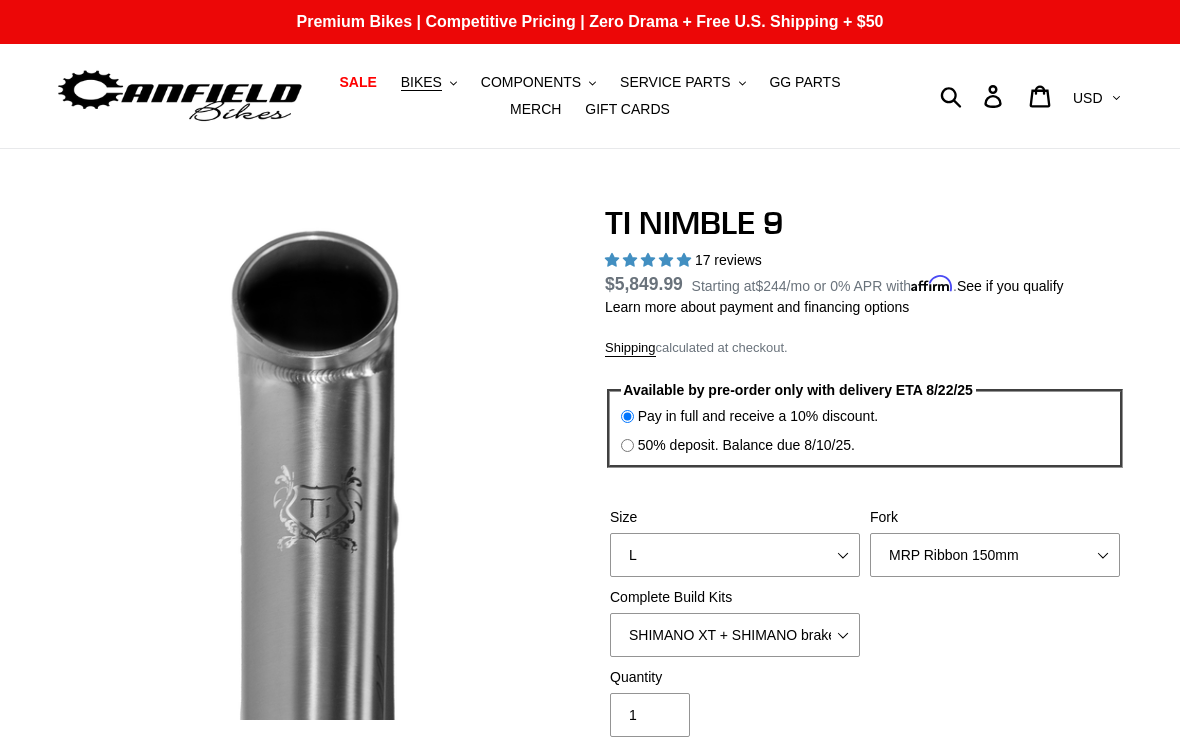 click on "MERCH" at bounding box center (535, 109) 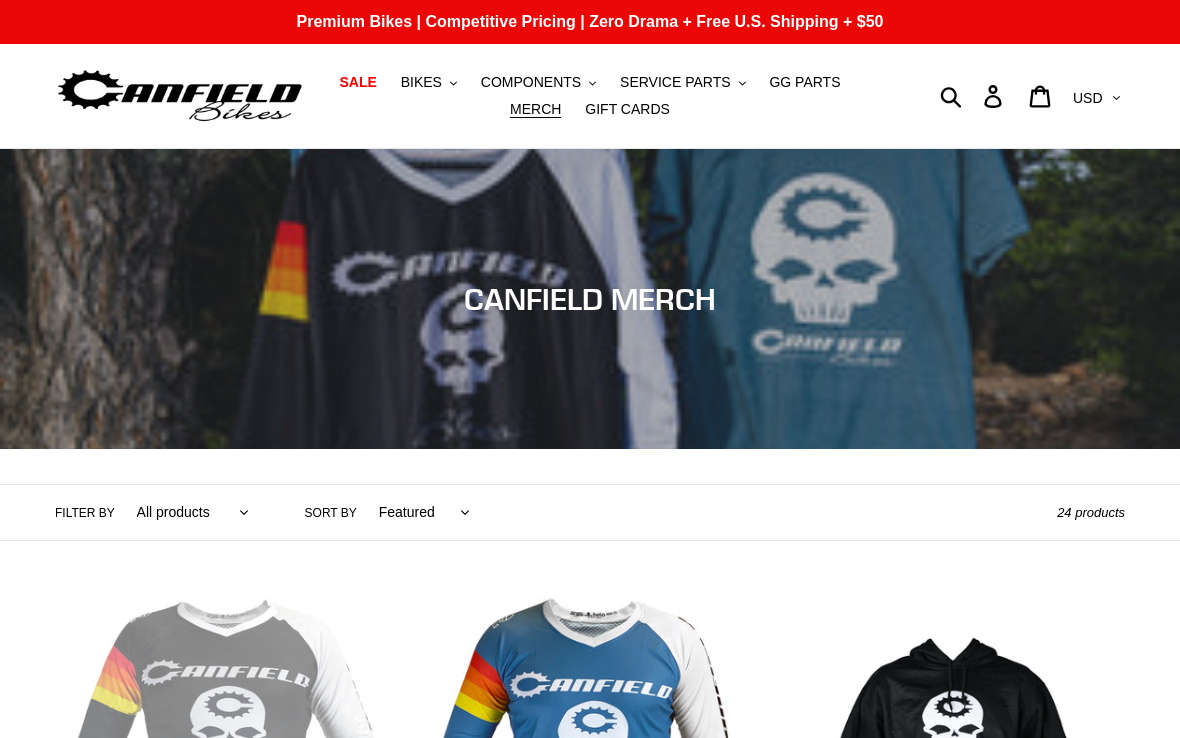 scroll, scrollTop: 0, scrollLeft: 0, axis: both 